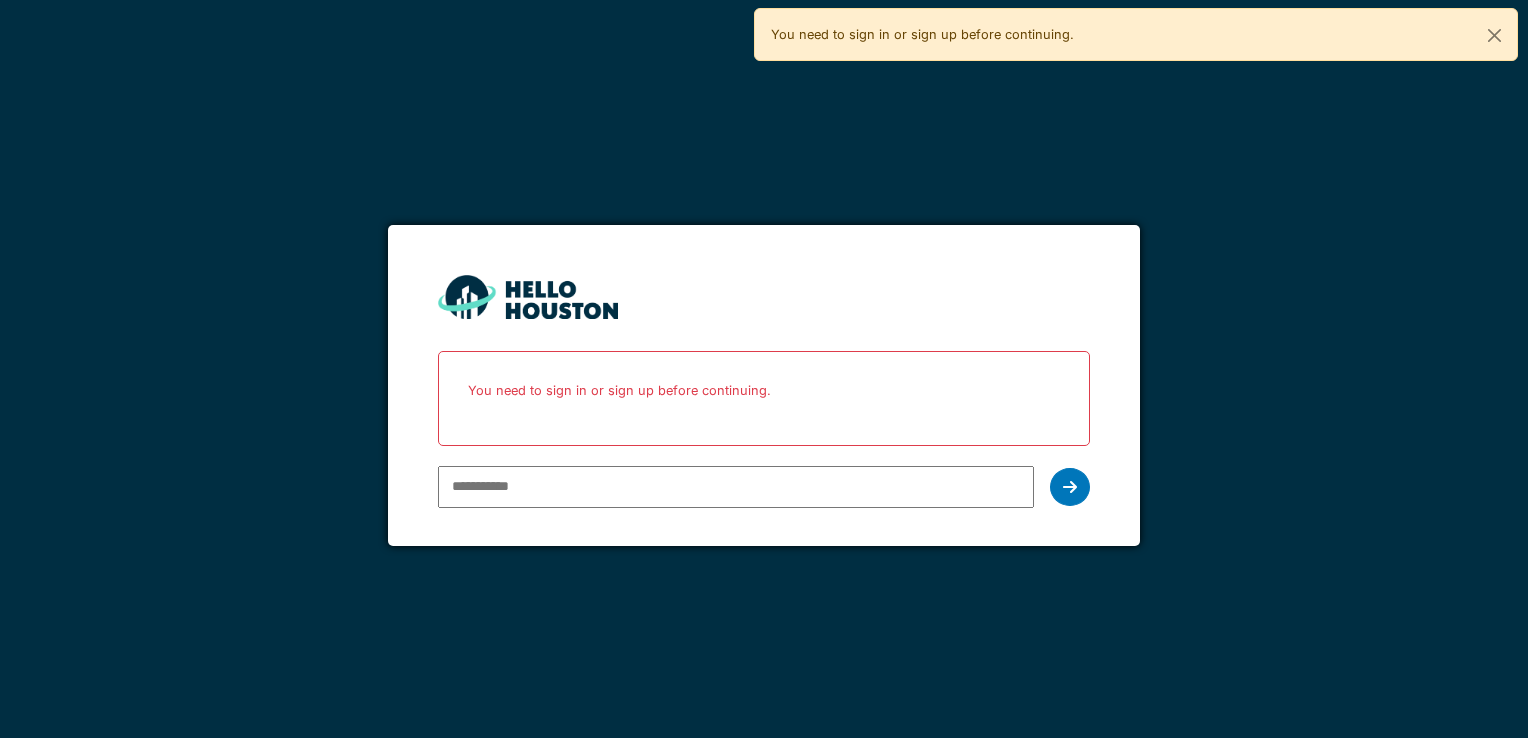 scroll, scrollTop: 0, scrollLeft: 0, axis: both 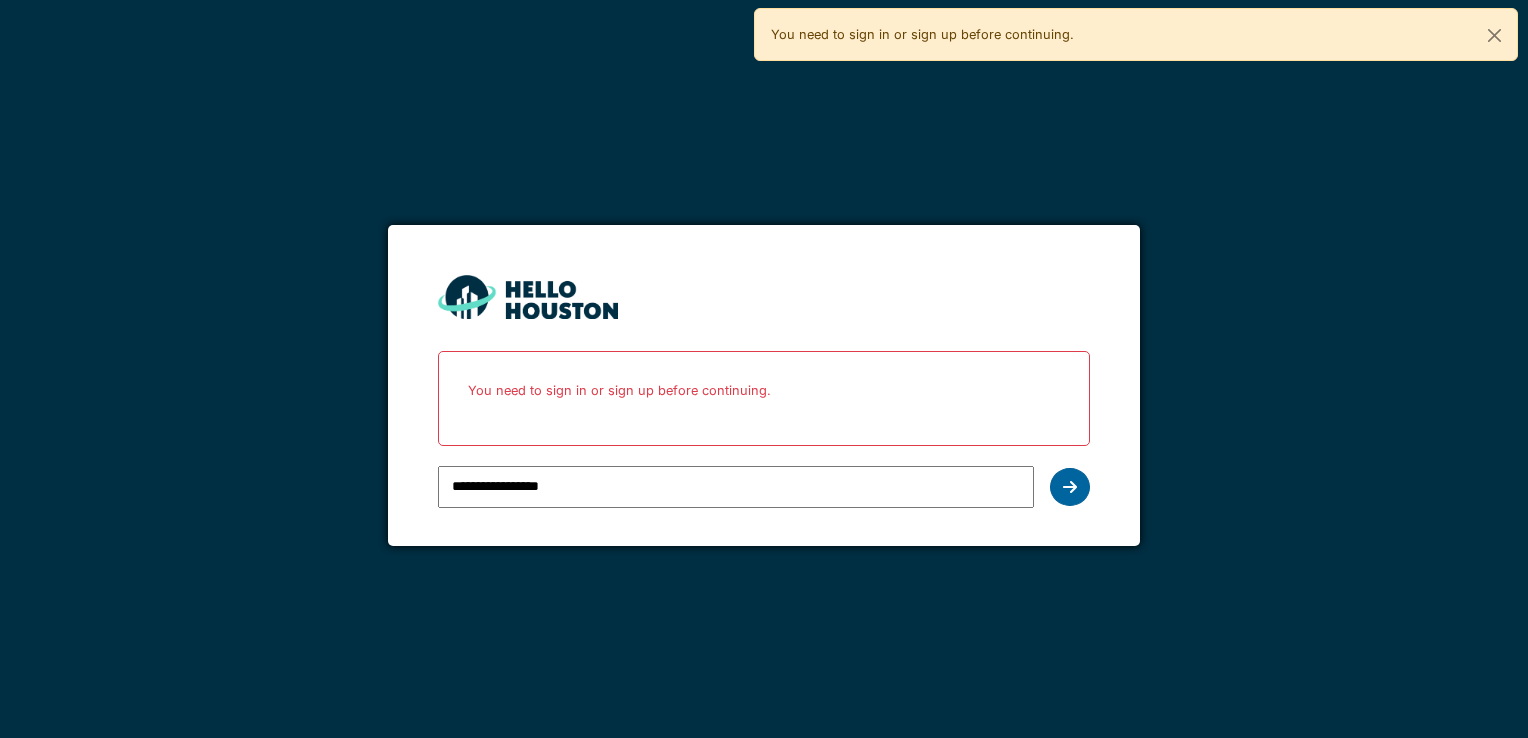 click at bounding box center (1070, 487) 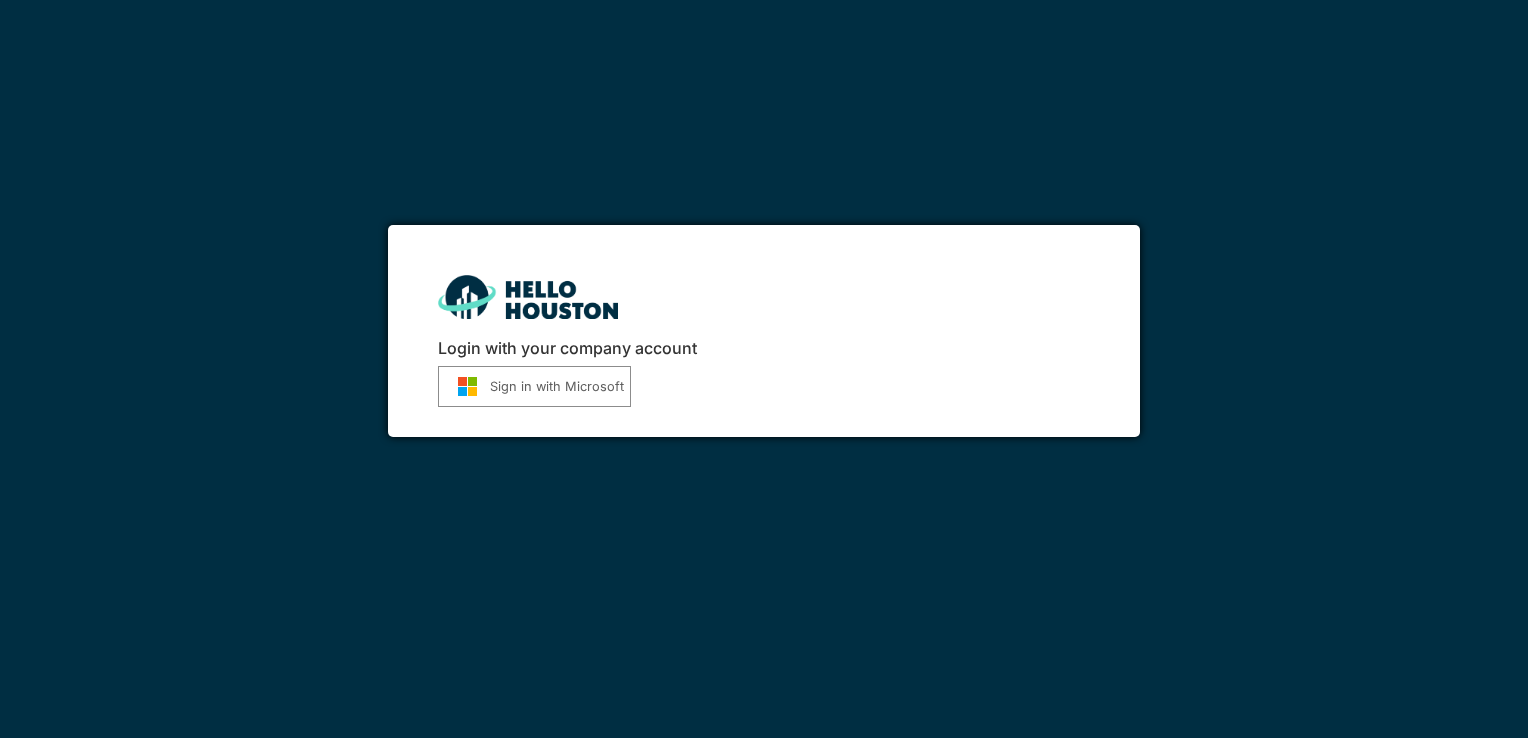scroll, scrollTop: 0, scrollLeft: 0, axis: both 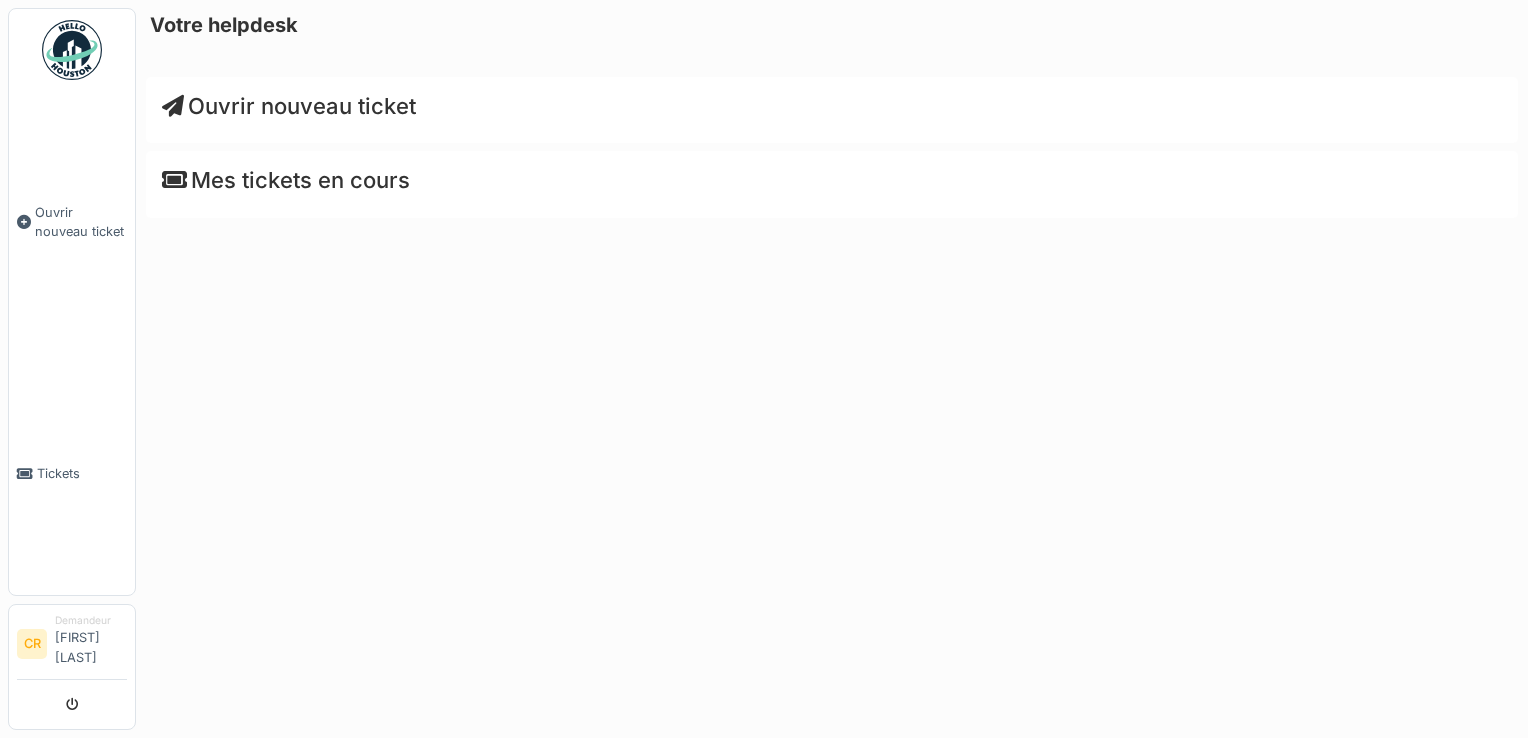 click on "Ouvrir nouveau ticket" at bounding box center (289, 106) 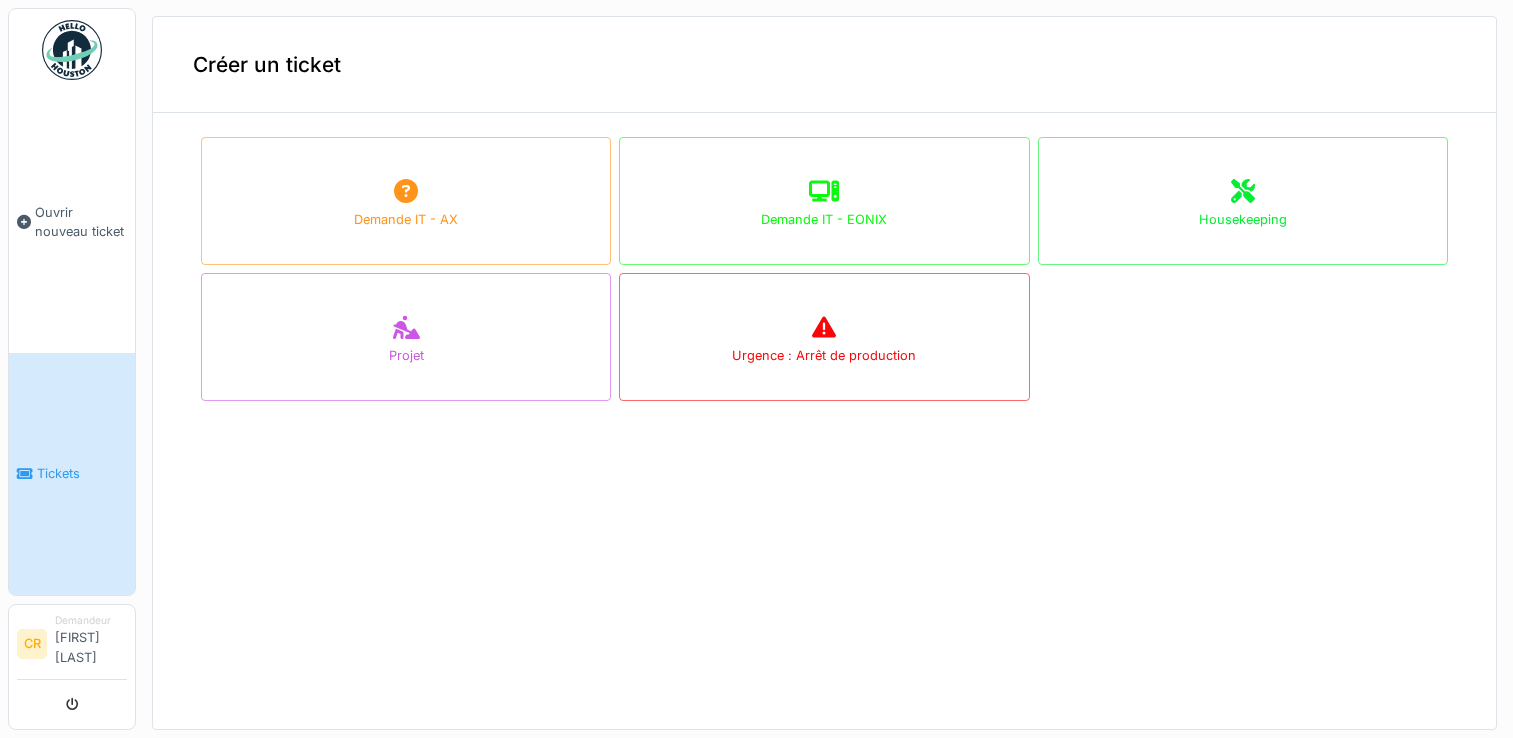 scroll, scrollTop: 0, scrollLeft: 0, axis: both 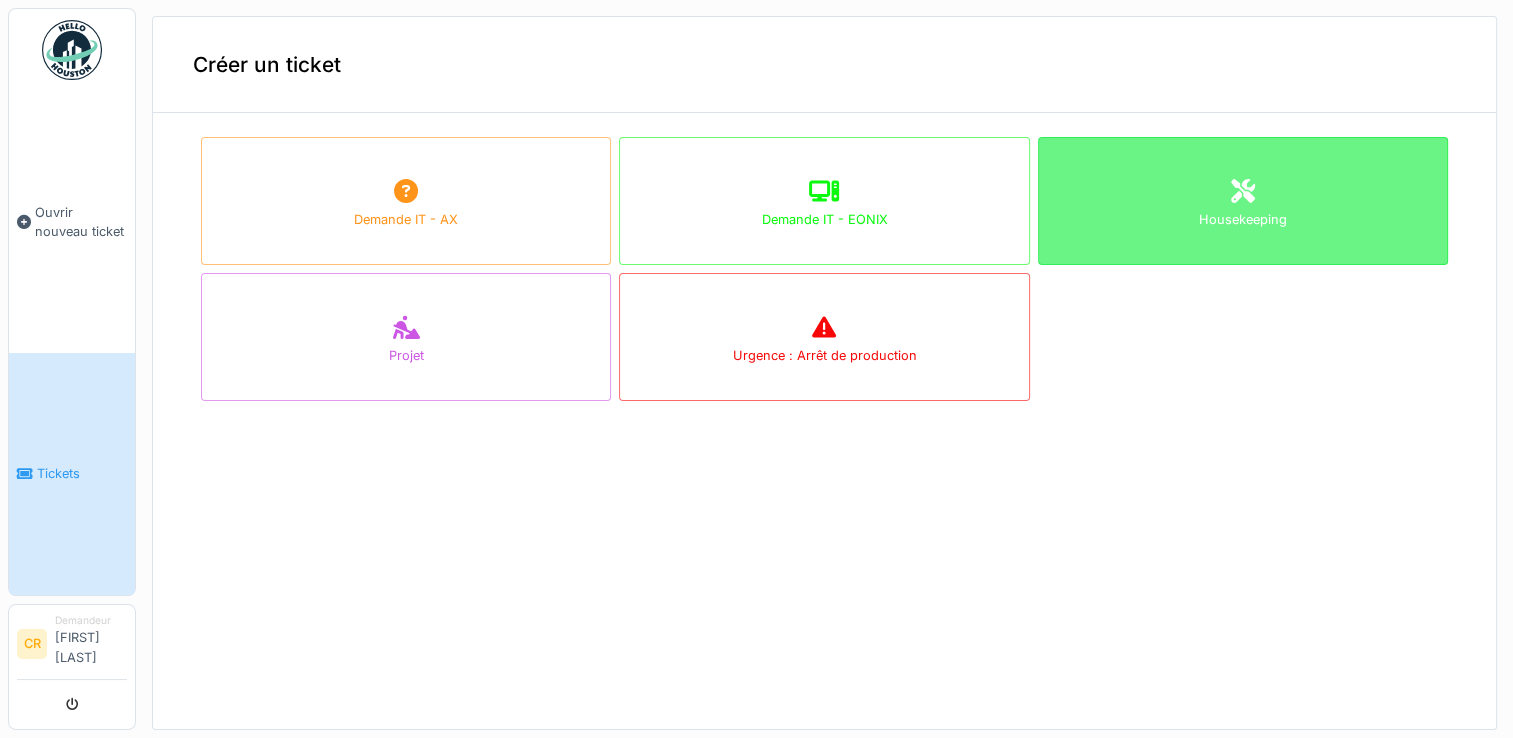 click 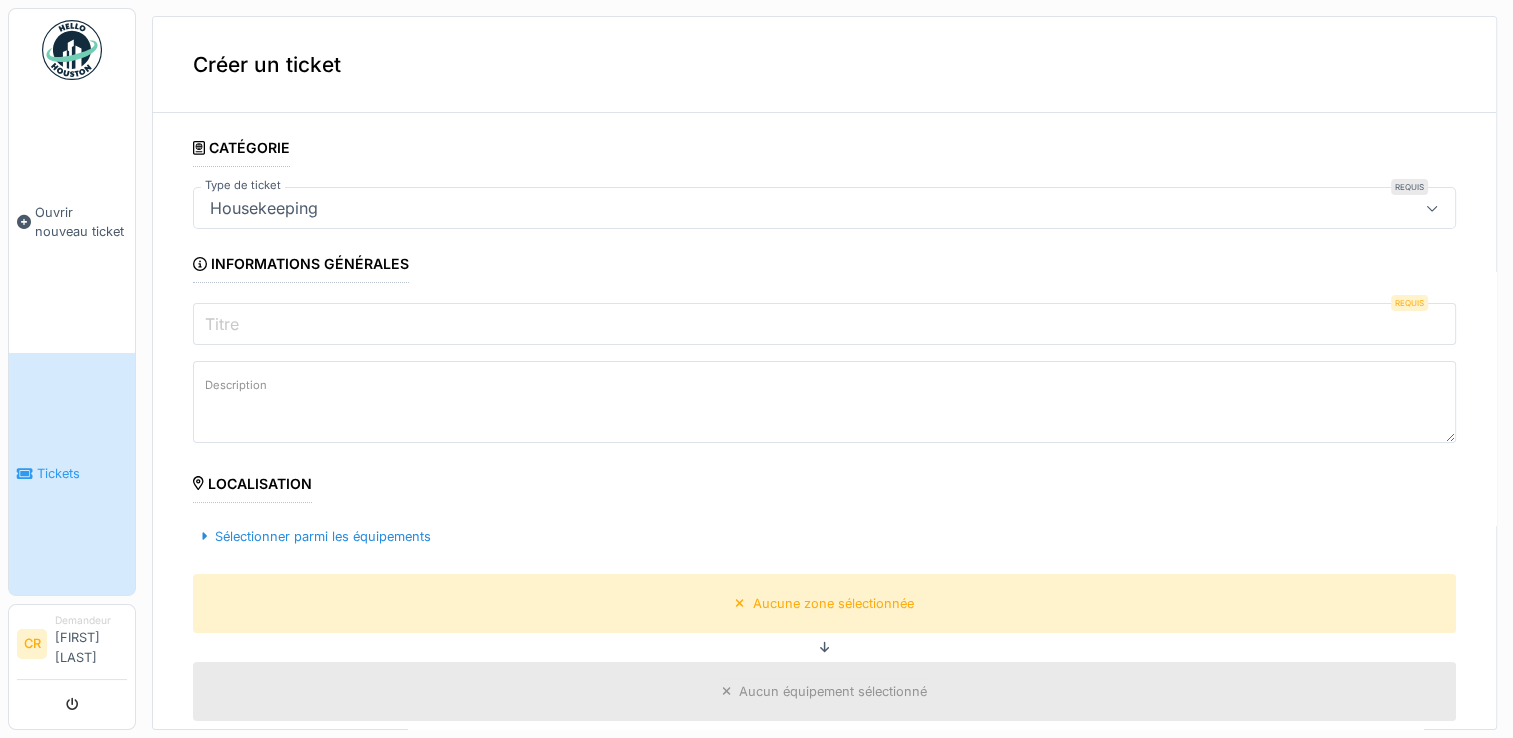 click 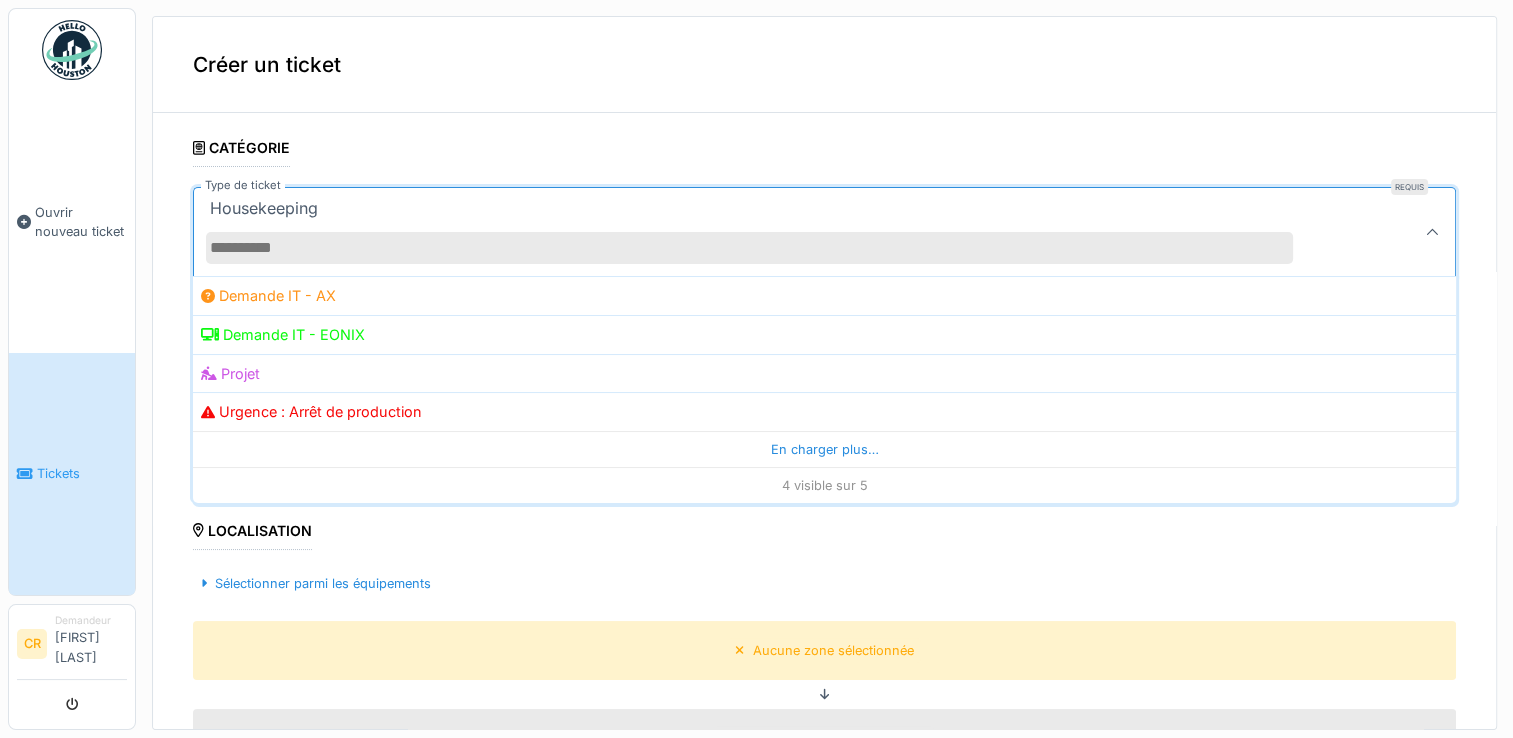 click on "Créer un ticket" at bounding box center (824, 65) 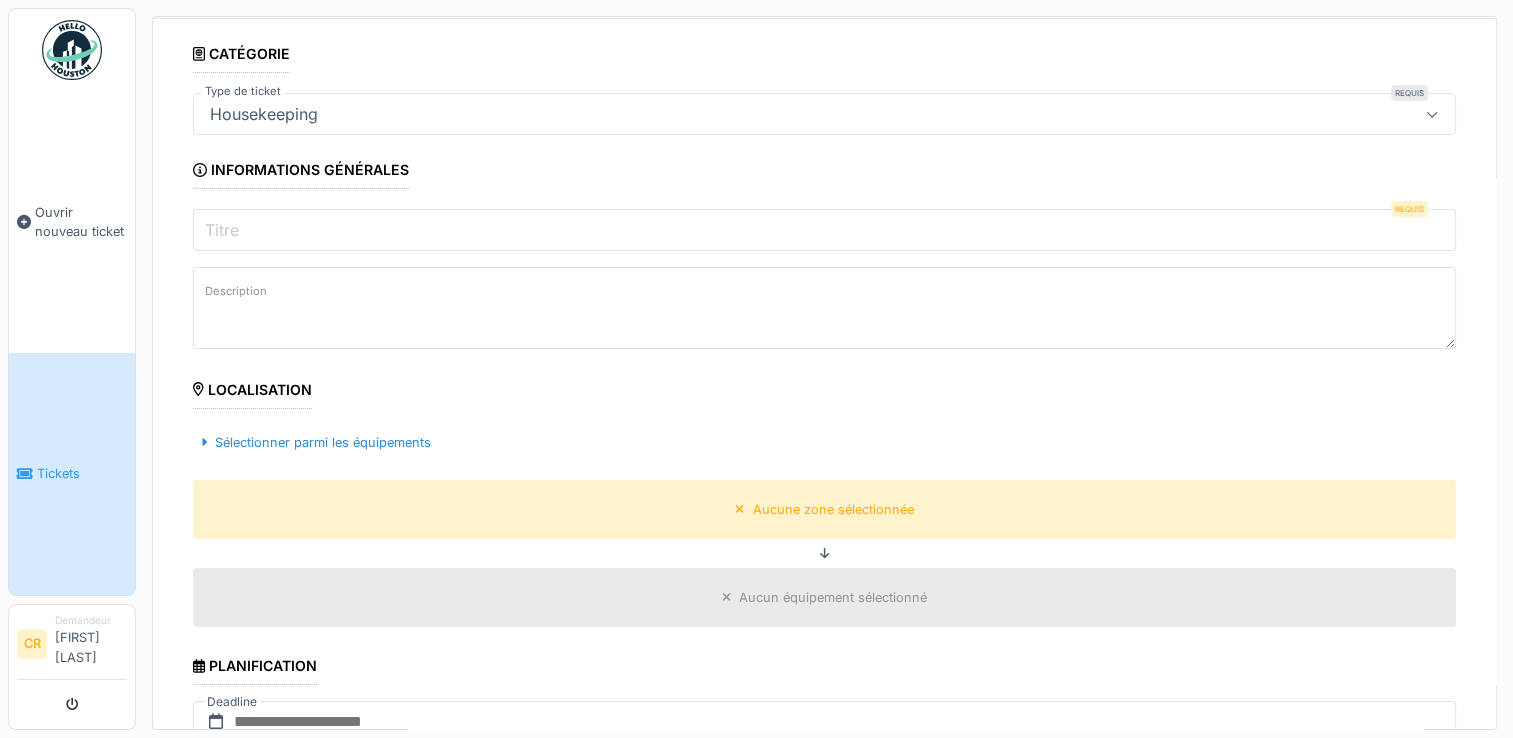 scroll, scrollTop: 0, scrollLeft: 0, axis: both 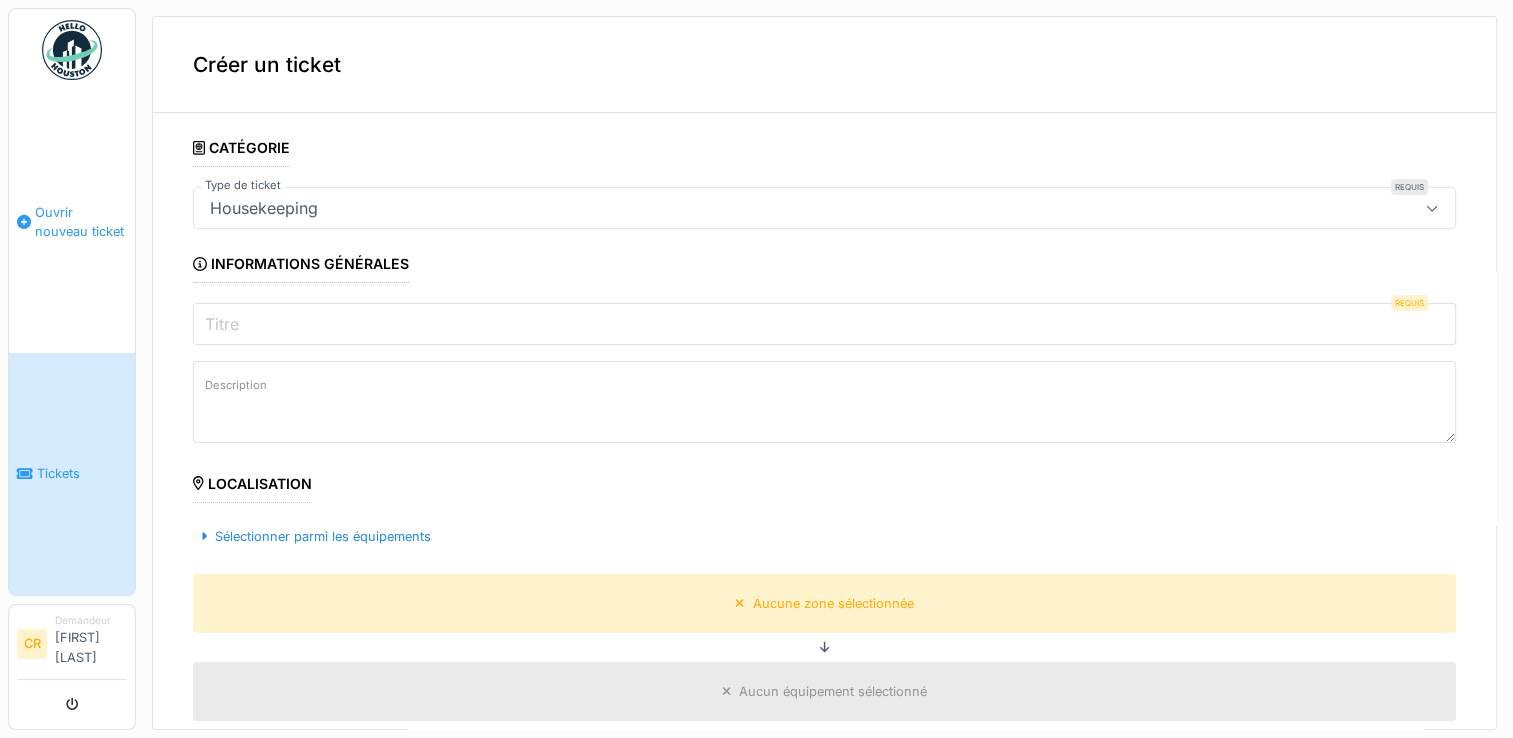 click on "Ouvrir nouveau ticket" at bounding box center [81, 222] 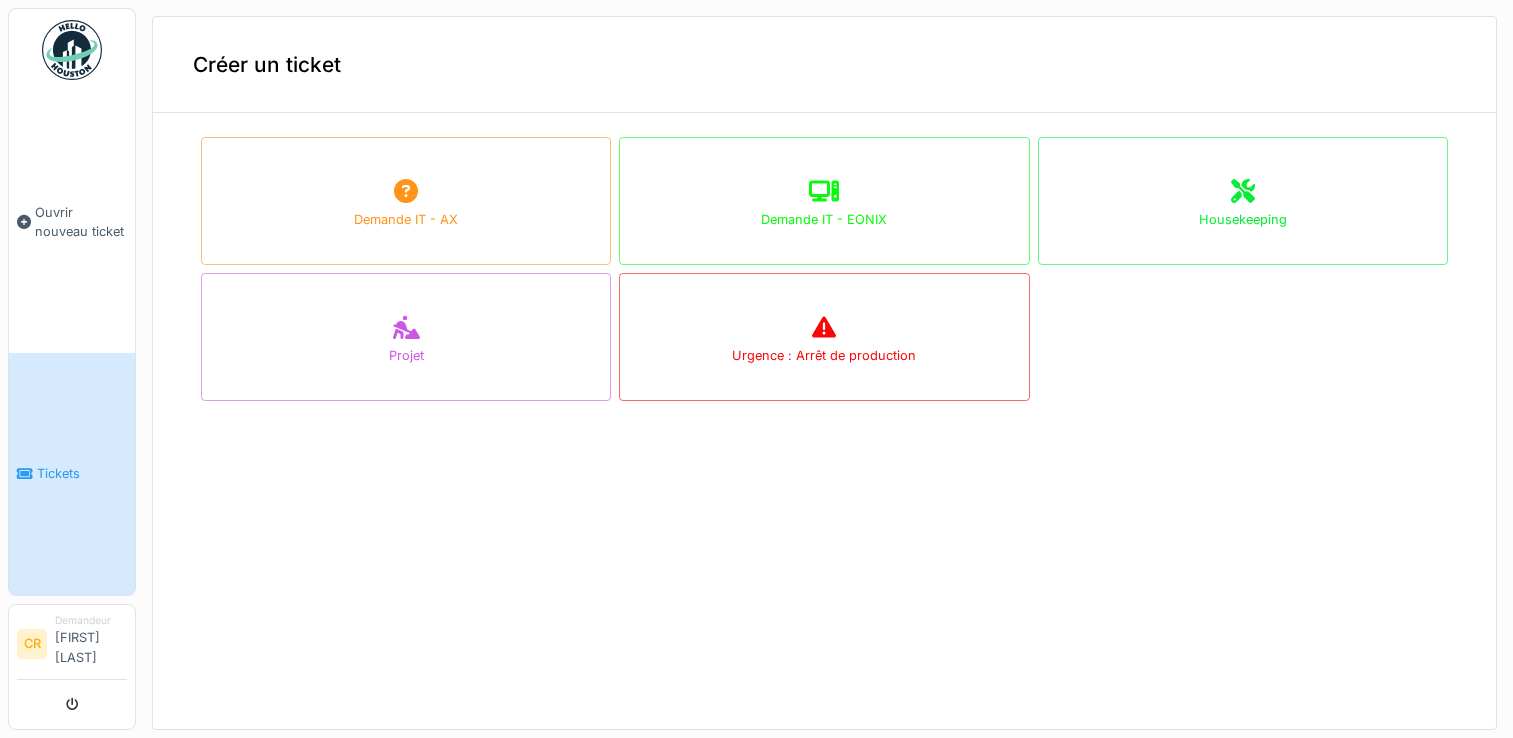scroll, scrollTop: 0, scrollLeft: 0, axis: both 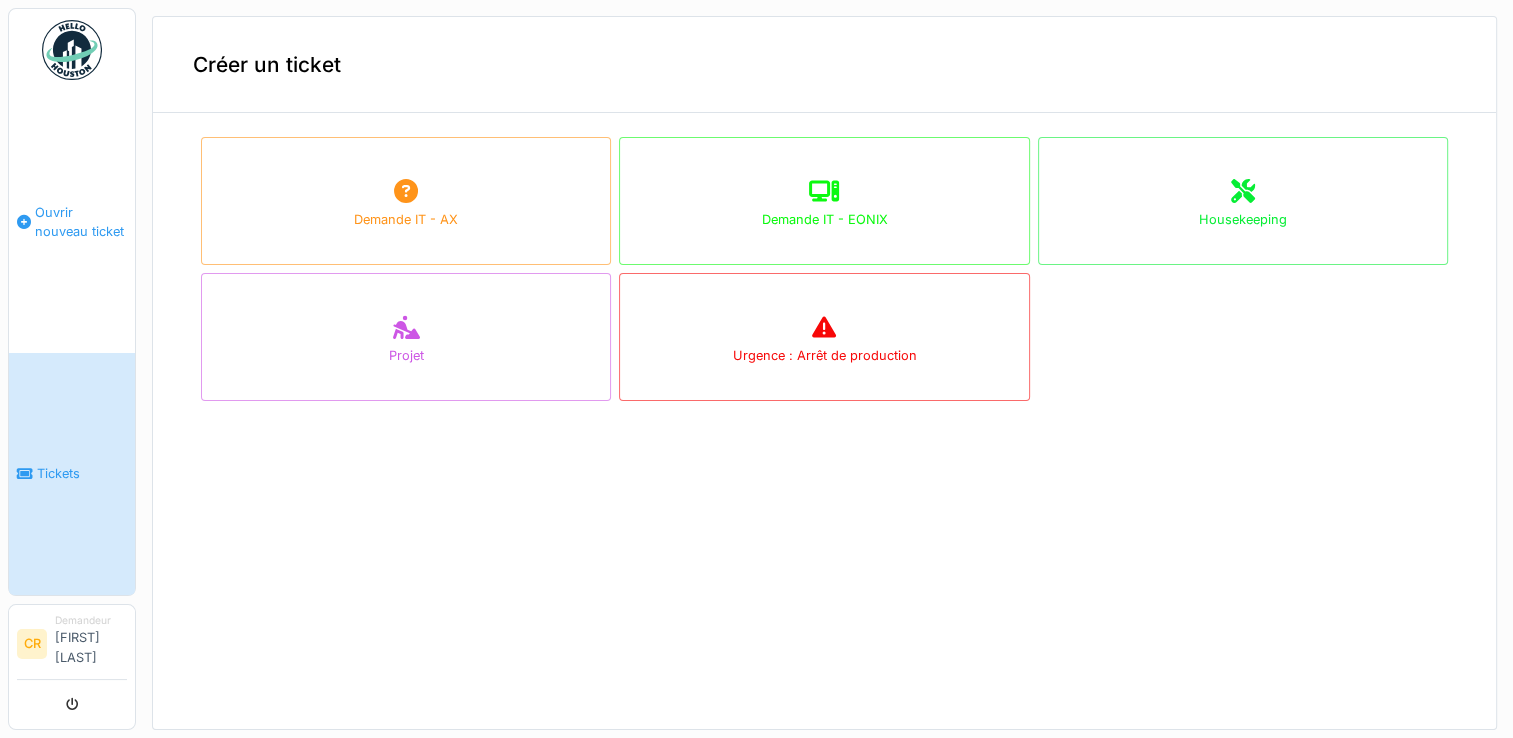 click on "Ouvrir nouveau ticket" at bounding box center (81, 222) 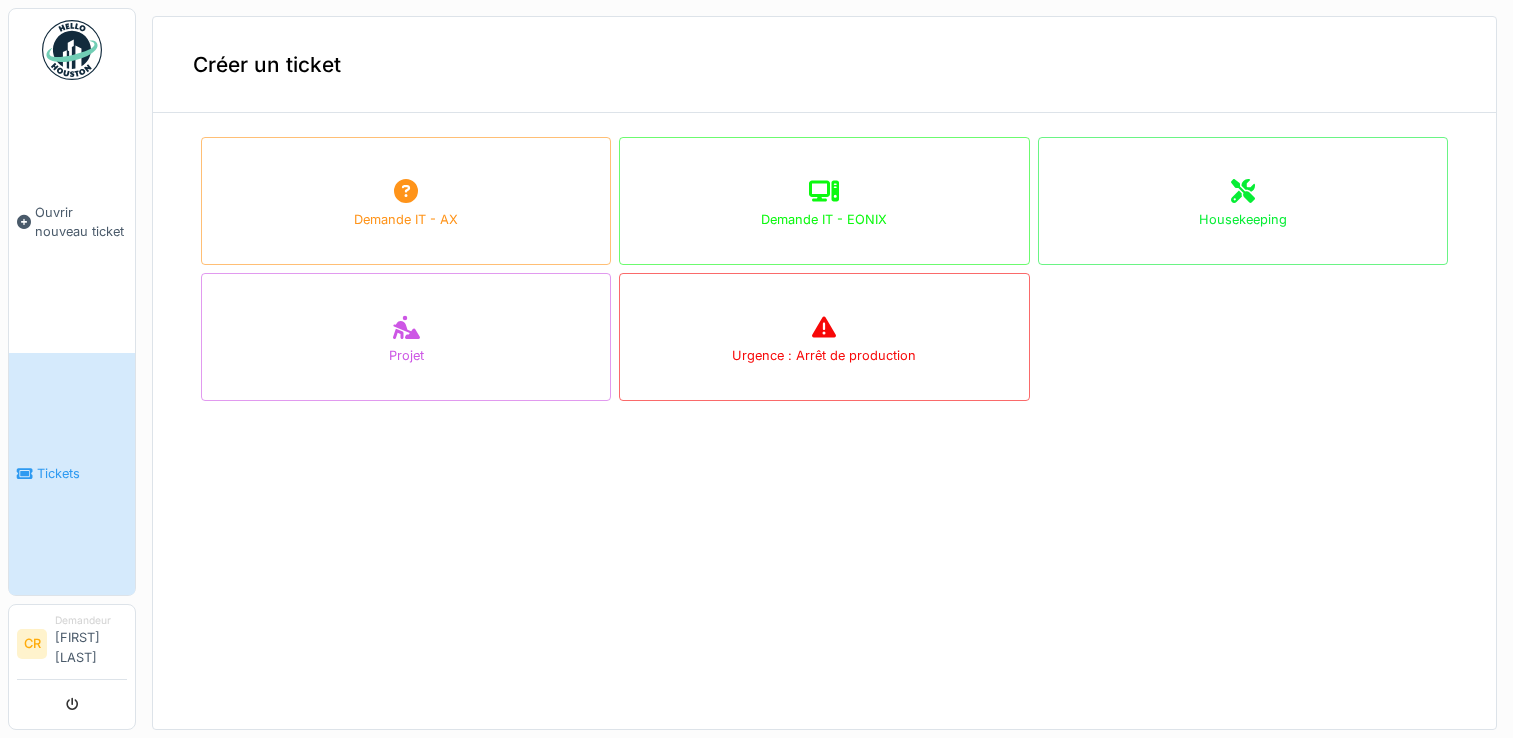 scroll, scrollTop: 0, scrollLeft: 0, axis: both 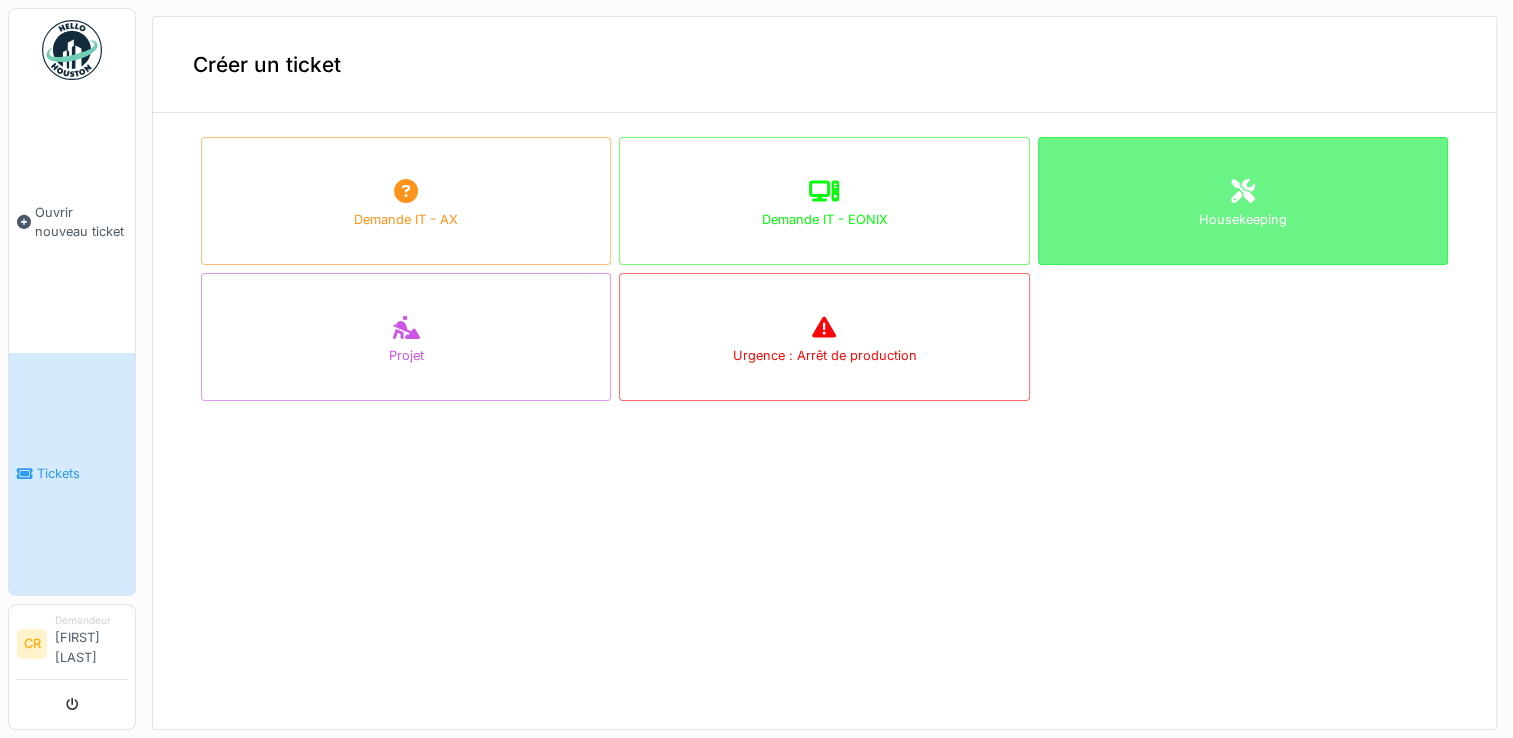 click on "Housekeeping" at bounding box center (1243, 201) 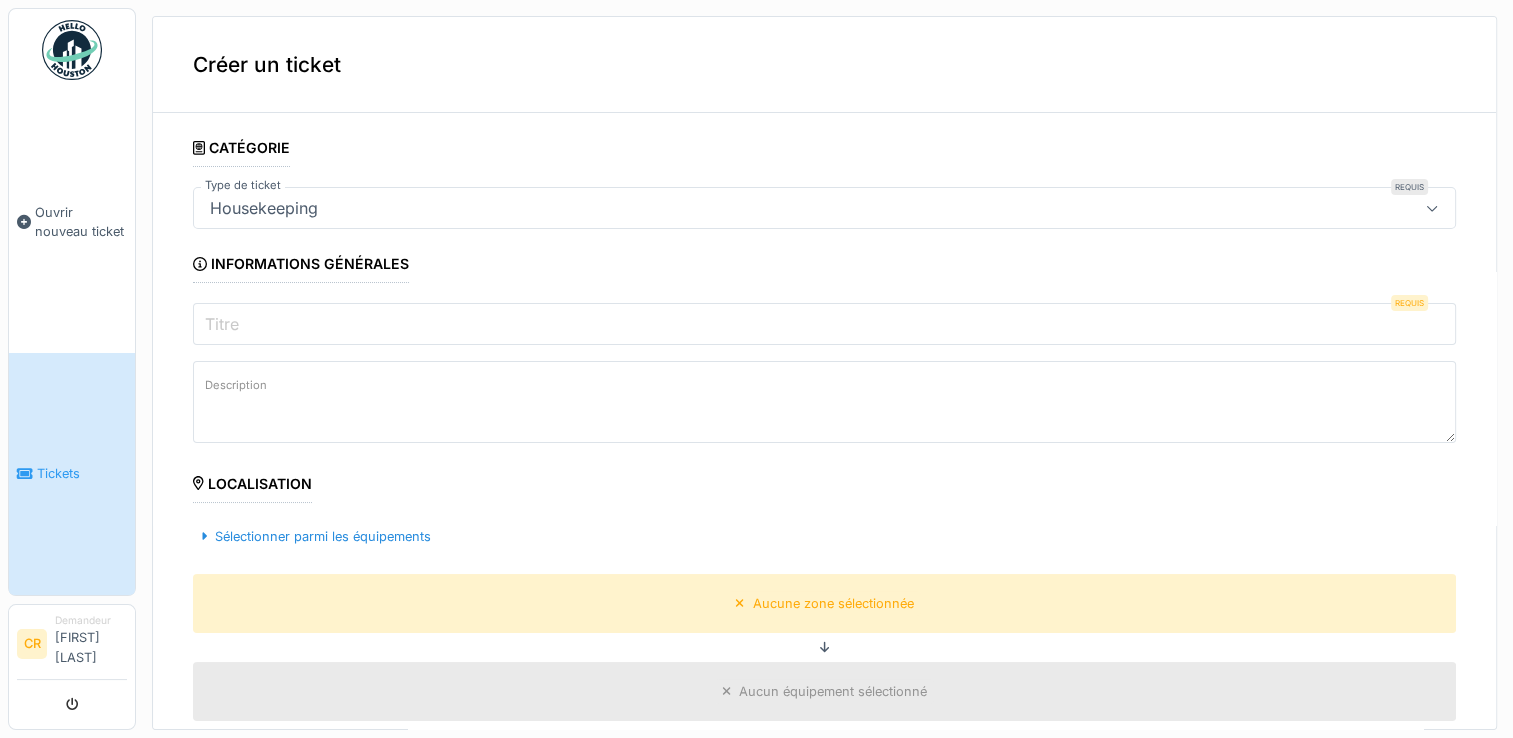 click on "Titre" at bounding box center [824, 324] 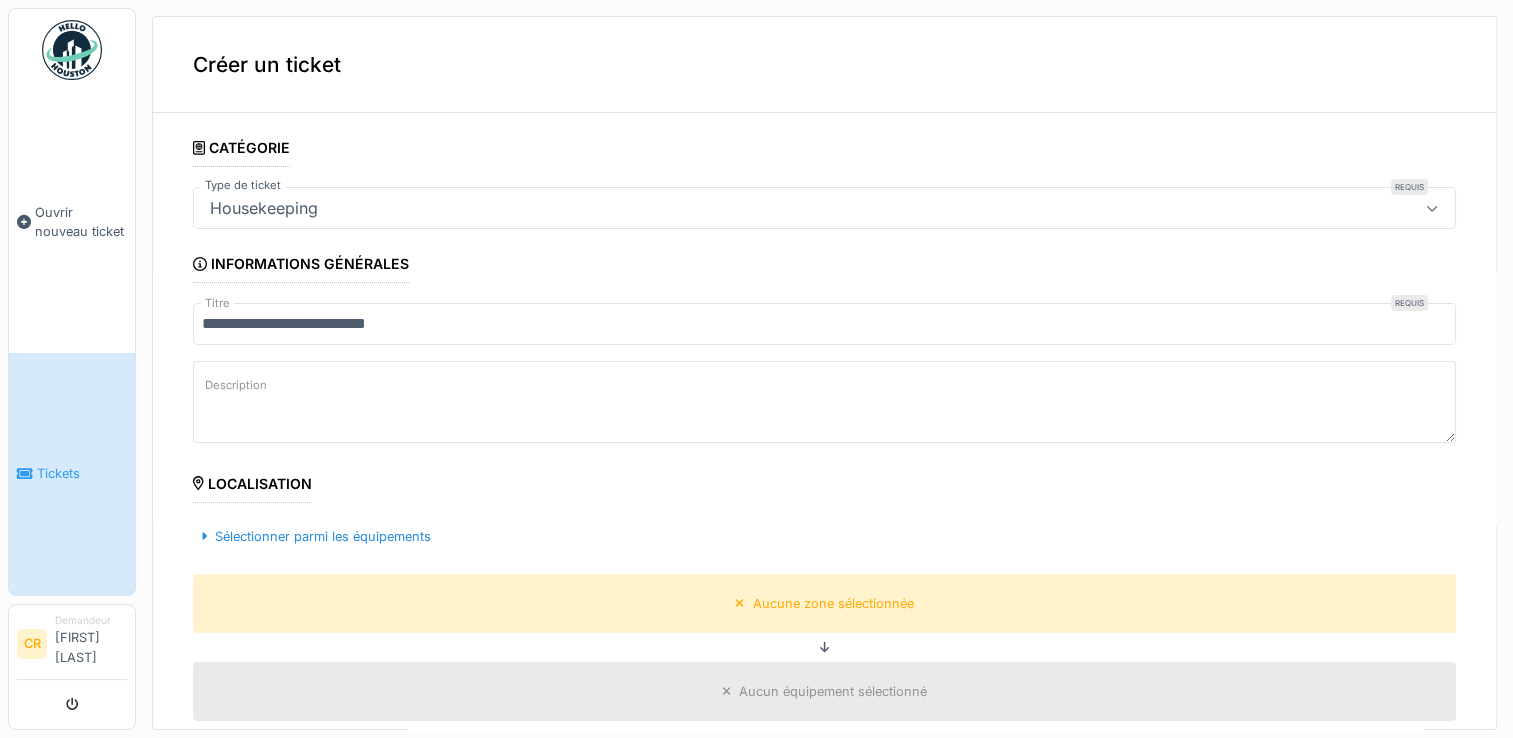 click on "Description" at bounding box center [824, 402] 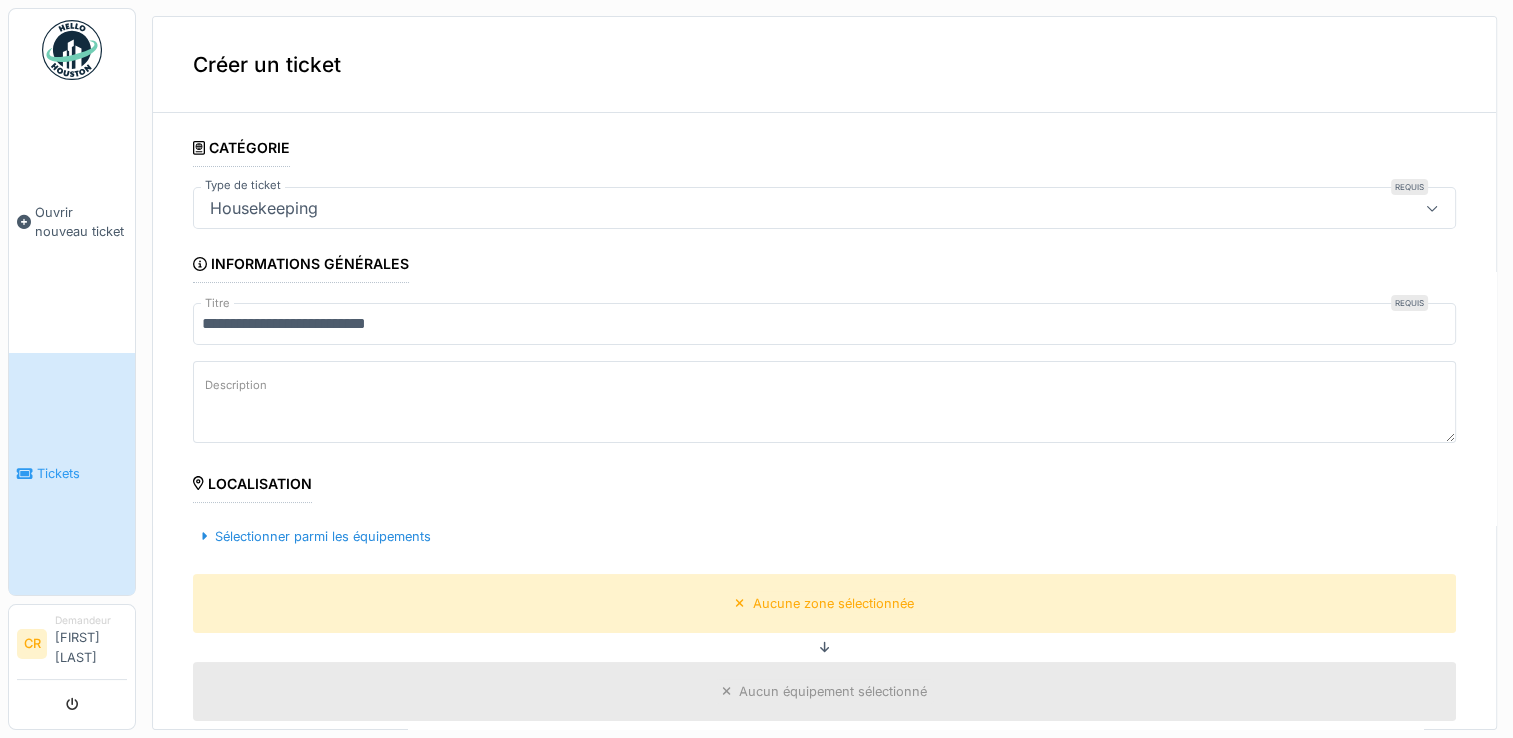 click on "**********" at bounding box center [824, 324] 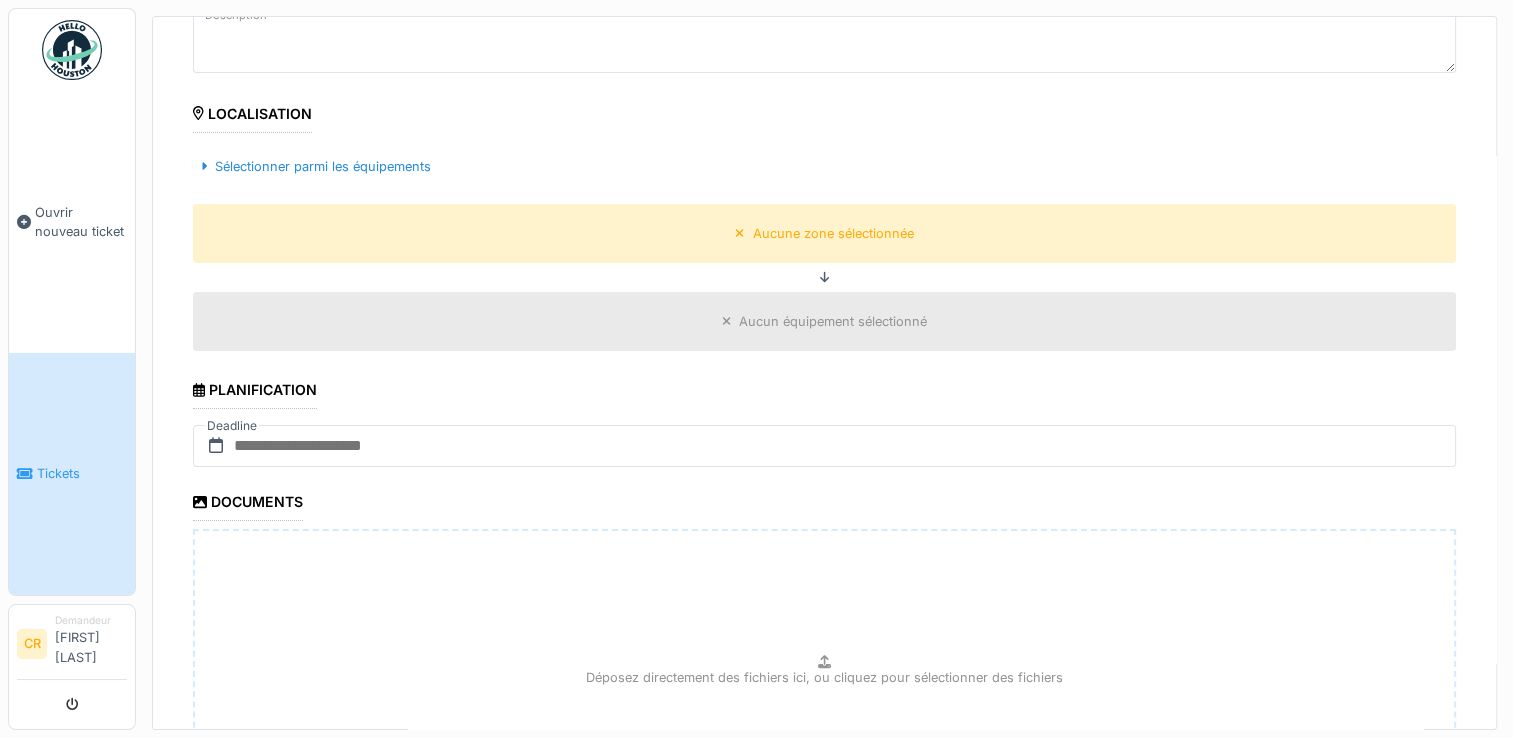 scroll, scrollTop: 400, scrollLeft: 0, axis: vertical 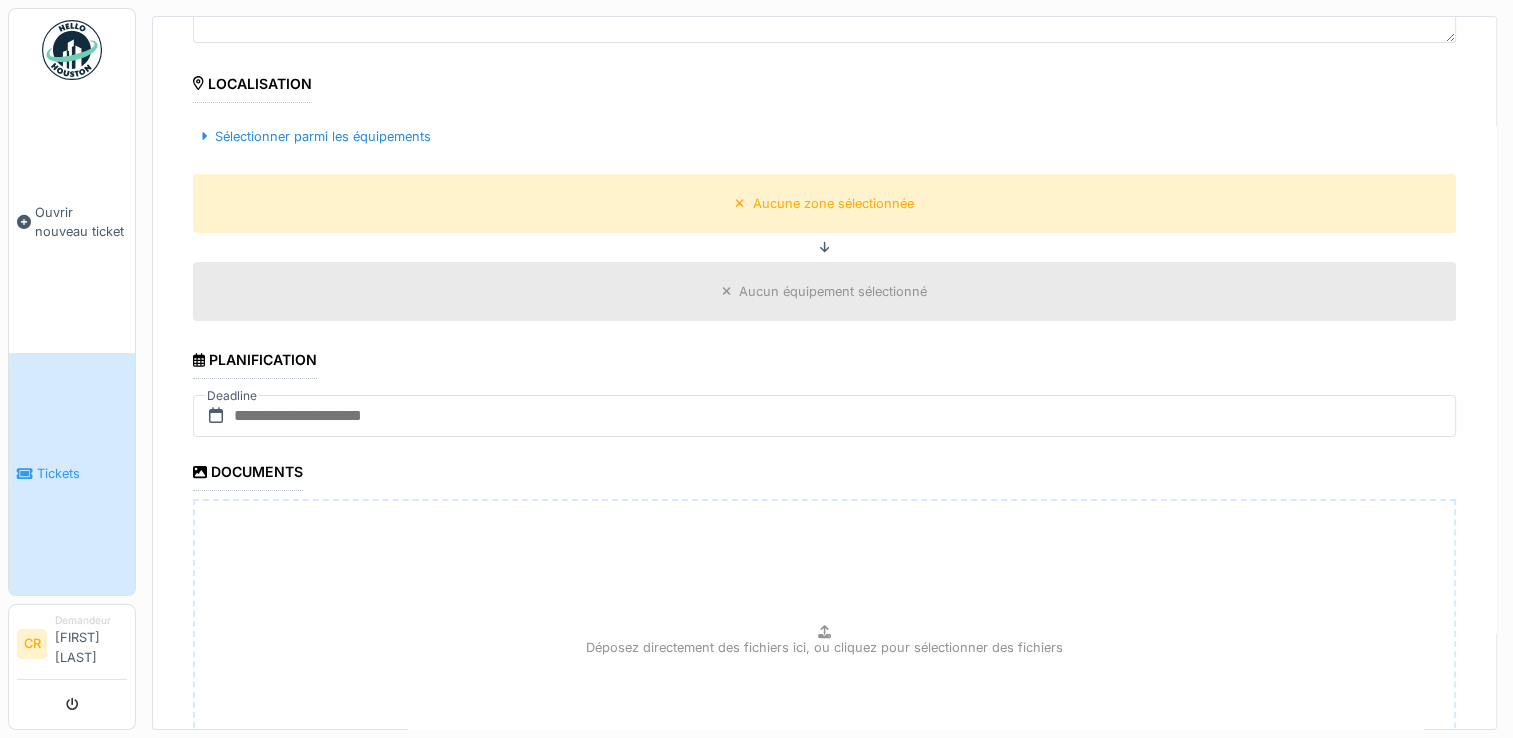type on "**********" 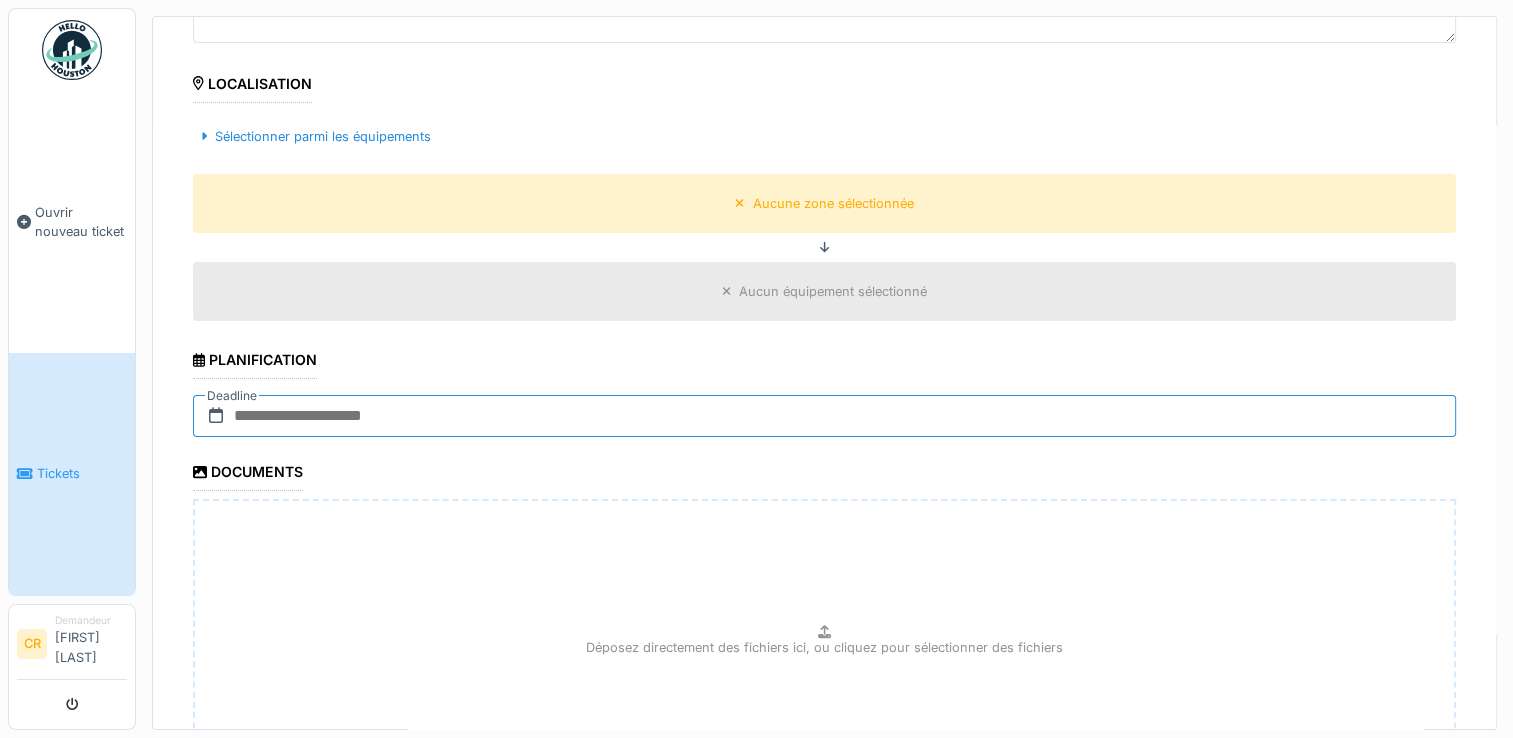 click at bounding box center [824, 416] 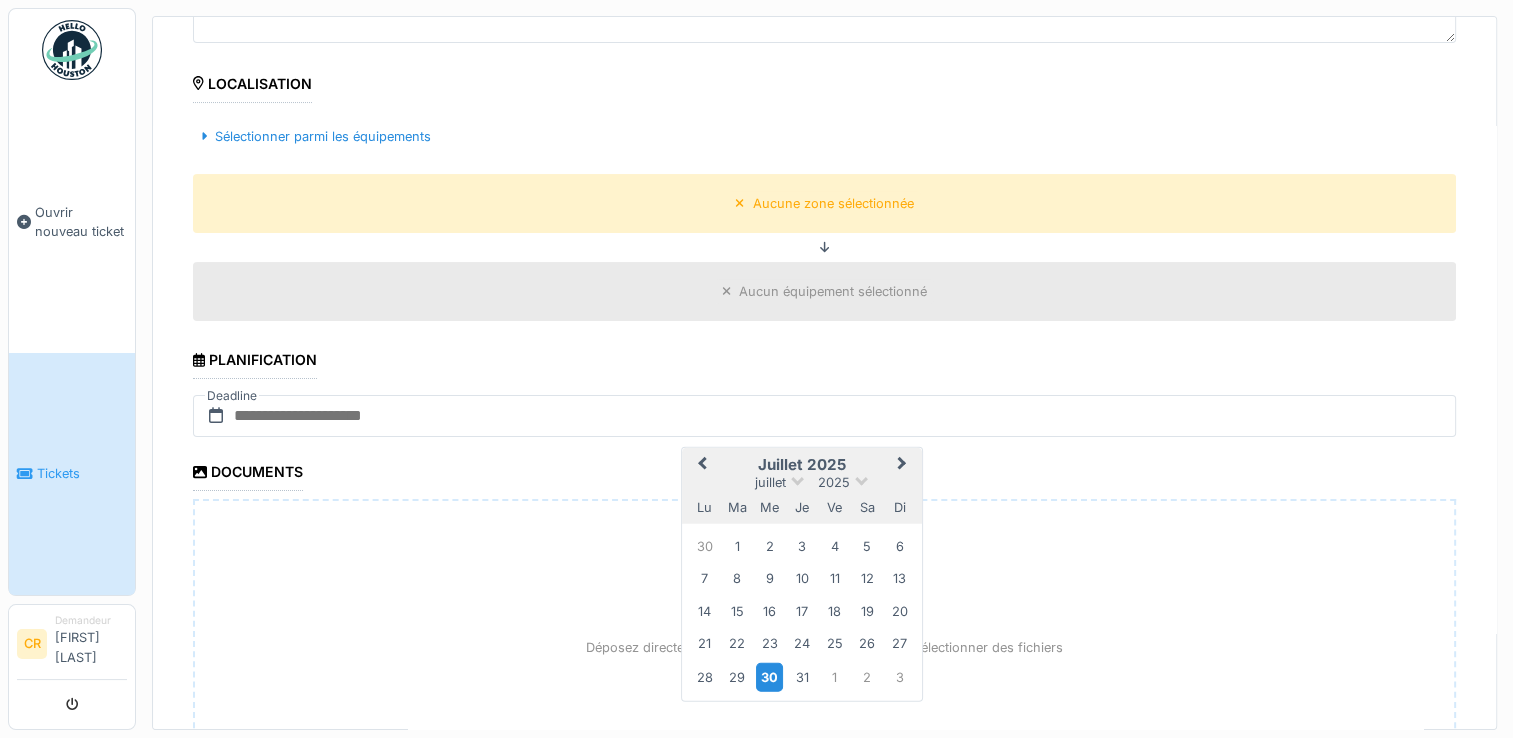 click on "30" at bounding box center [769, 676] 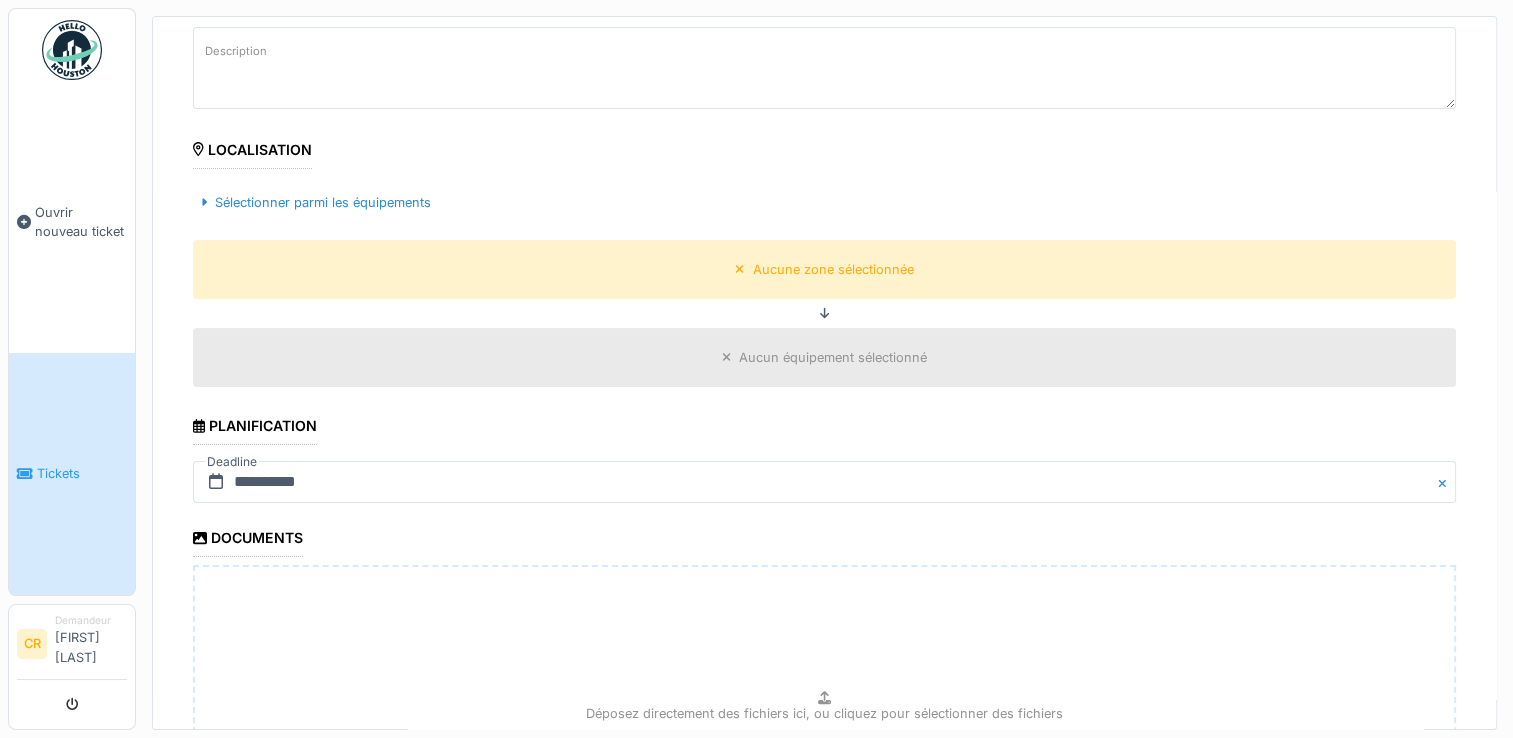 scroll, scrollTop: 300, scrollLeft: 0, axis: vertical 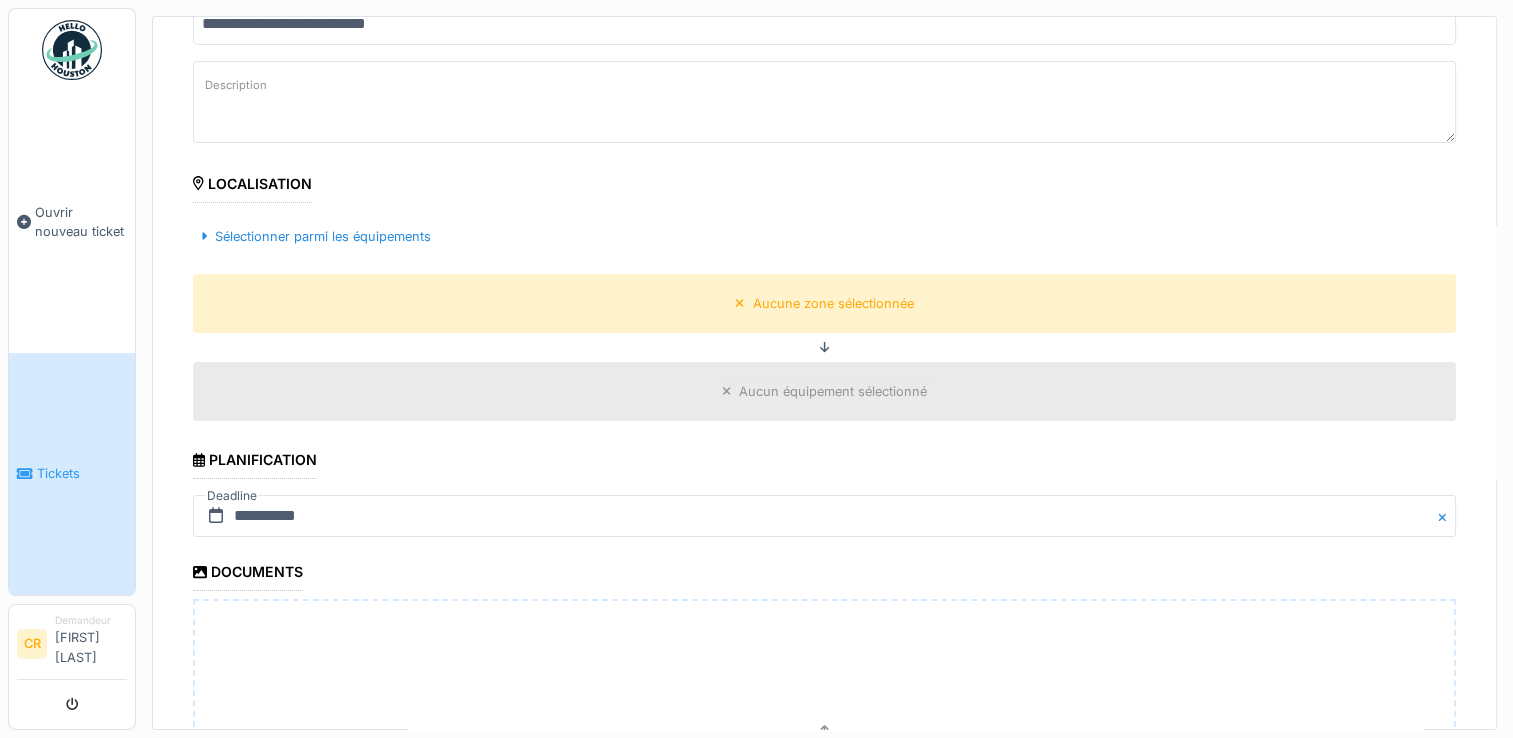 click 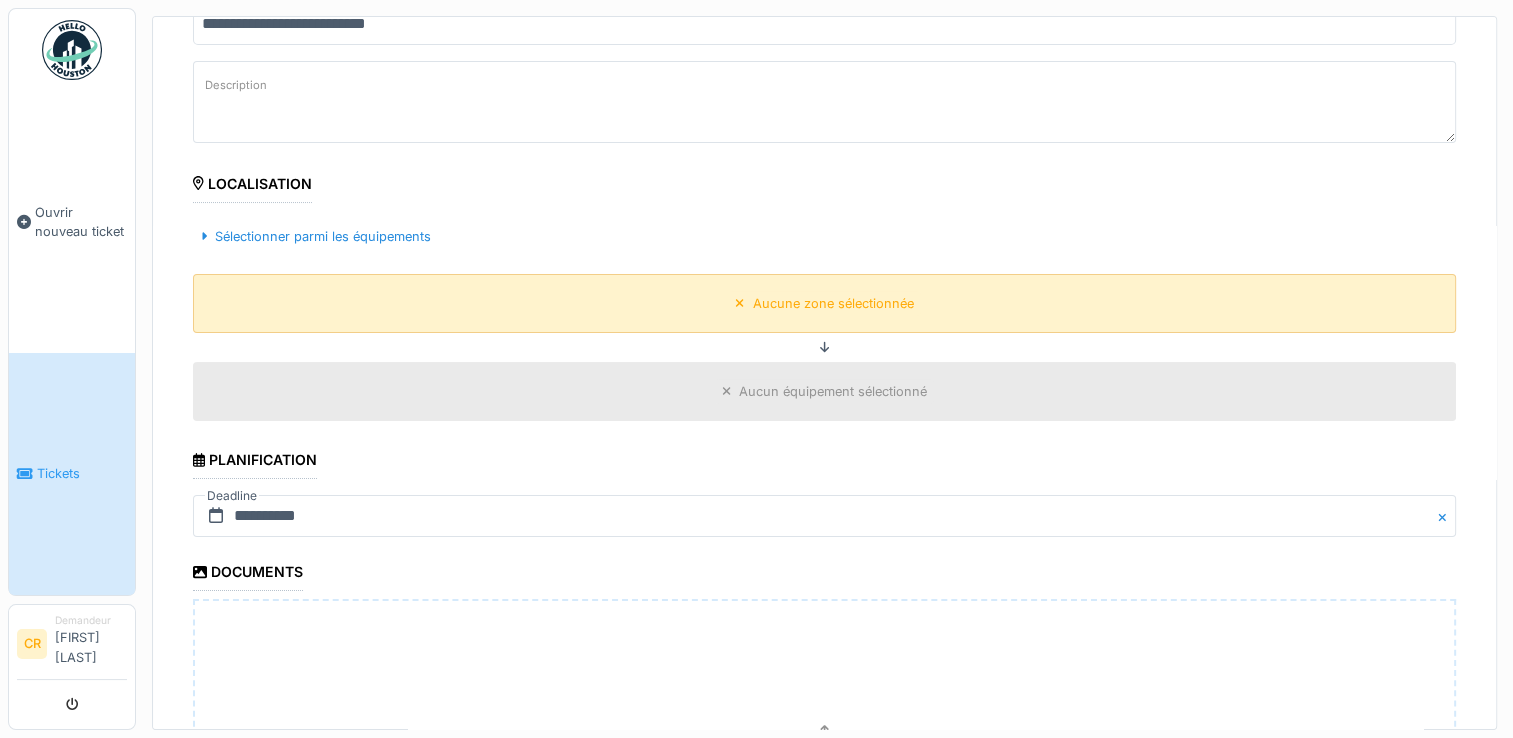 click on "Aucune zone sélectionnée" at bounding box center [833, 303] 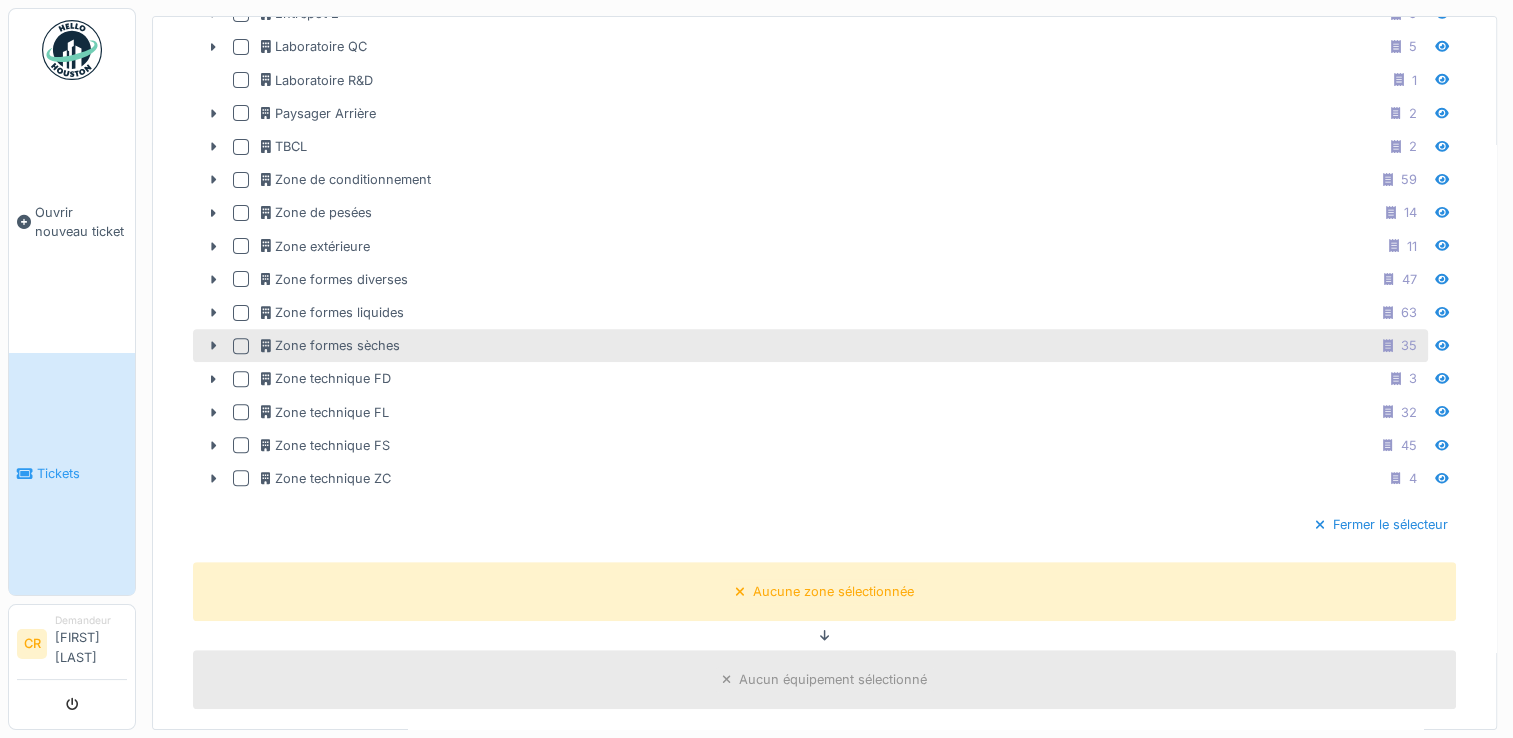 scroll, scrollTop: 600, scrollLeft: 0, axis: vertical 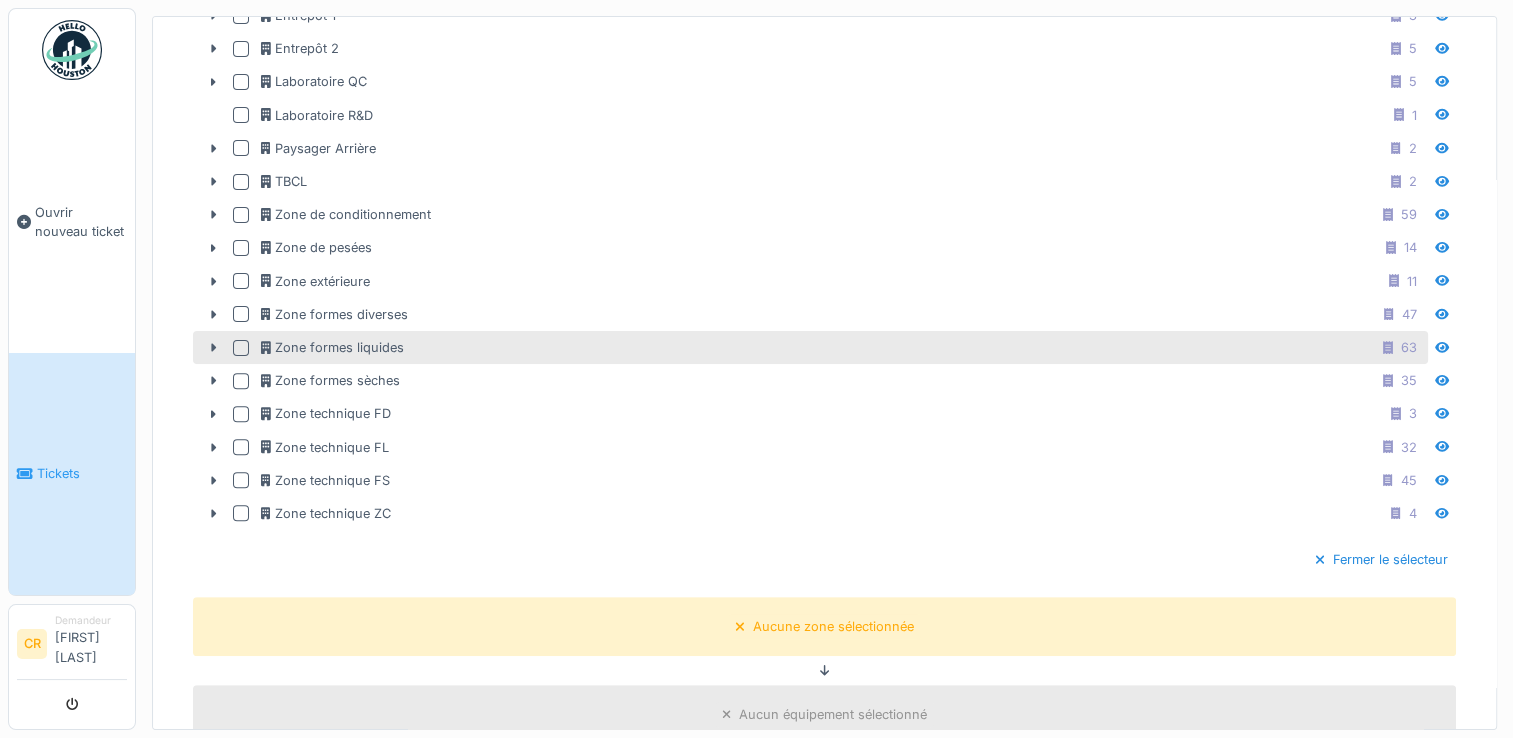 click on "Zone formes liquides 63" at bounding box center (842, 347) 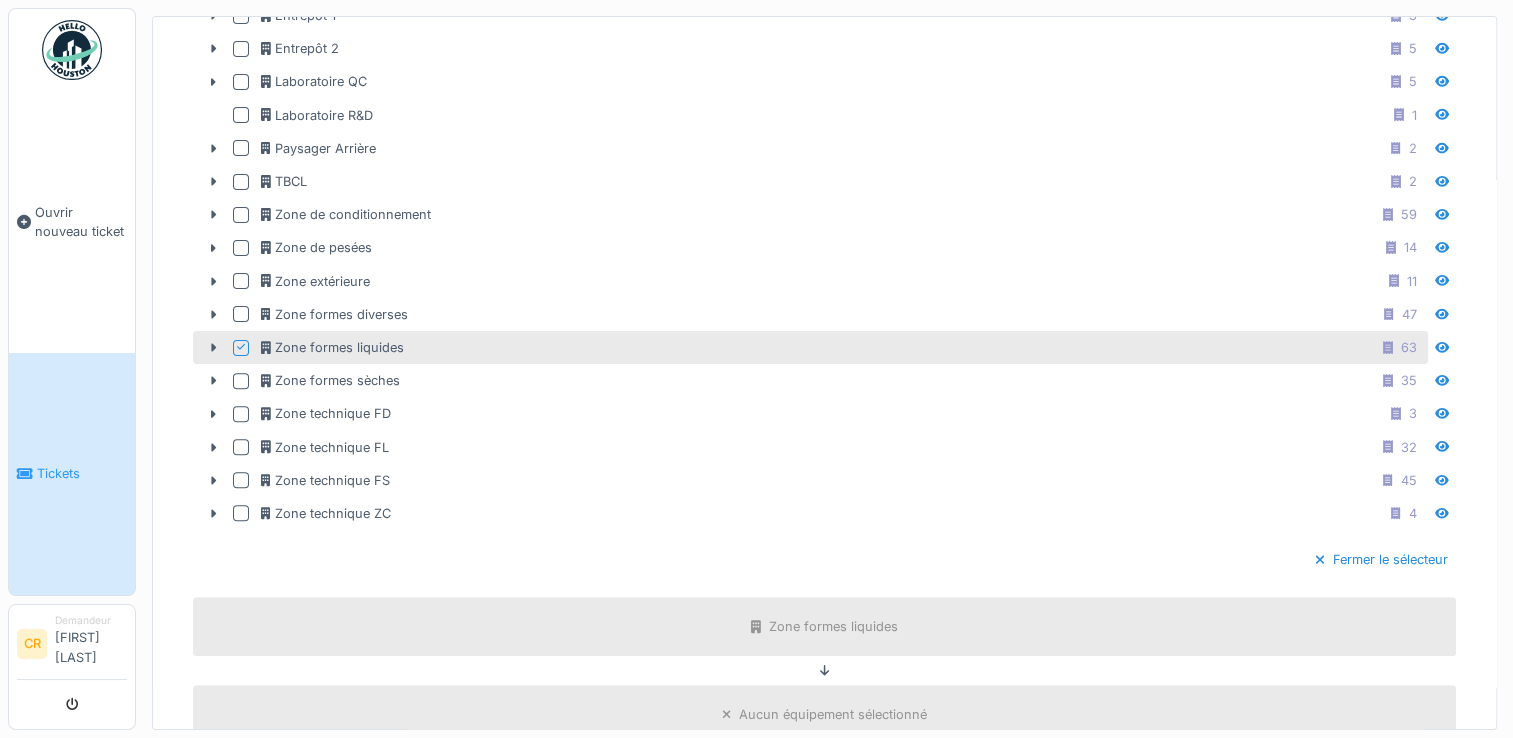 click 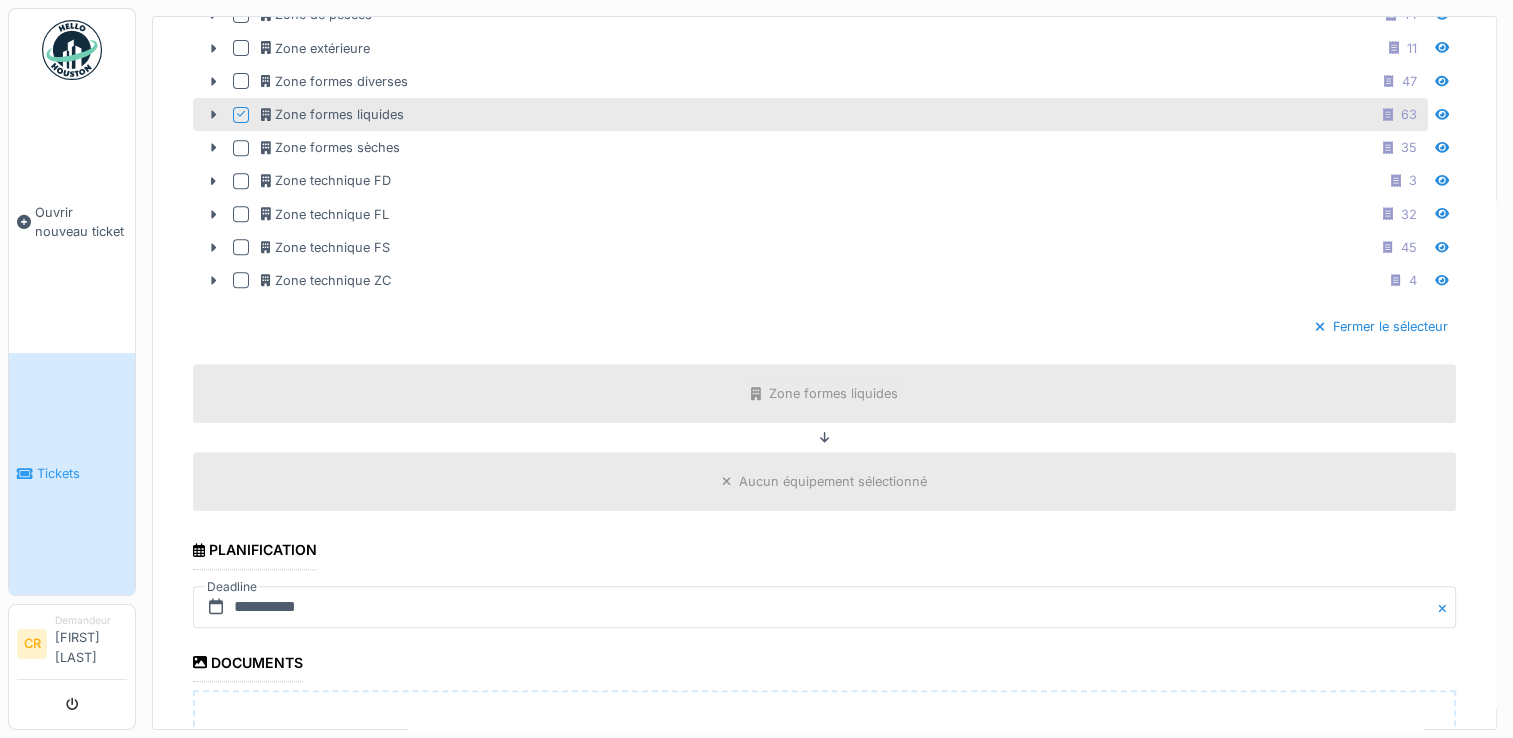 scroll, scrollTop: 900, scrollLeft: 0, axis: vertical 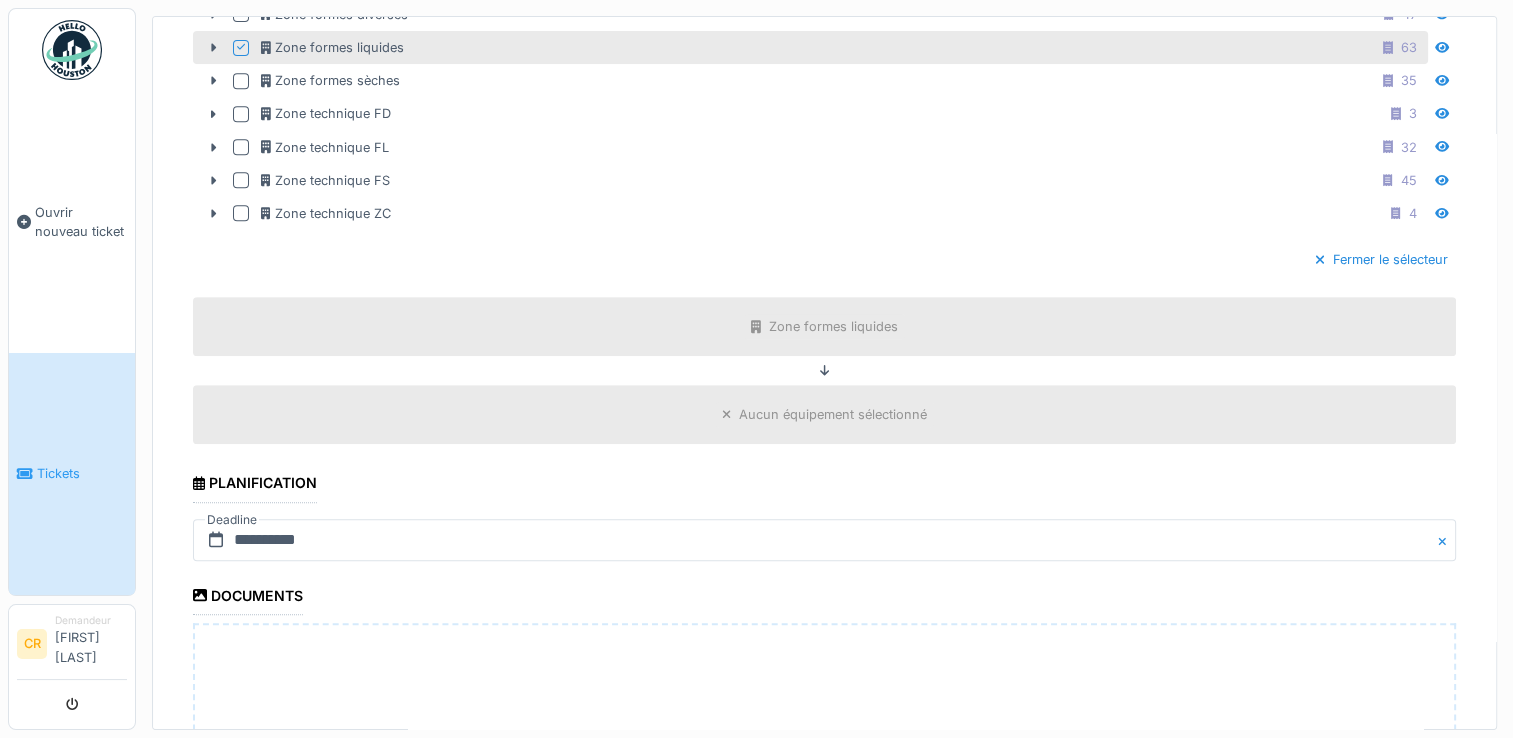 click 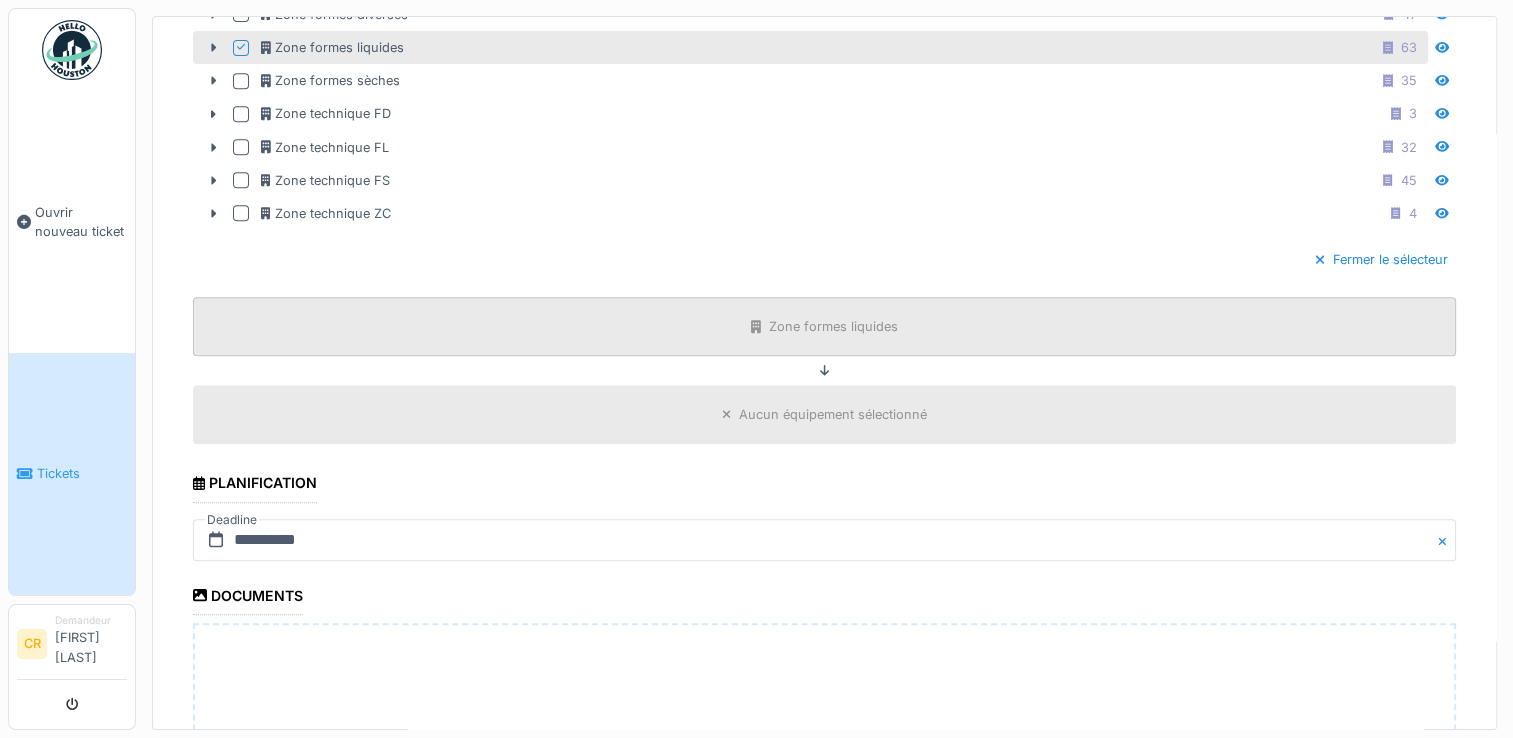 click on "Zone formes liquides" at bounding box center [824, 326] 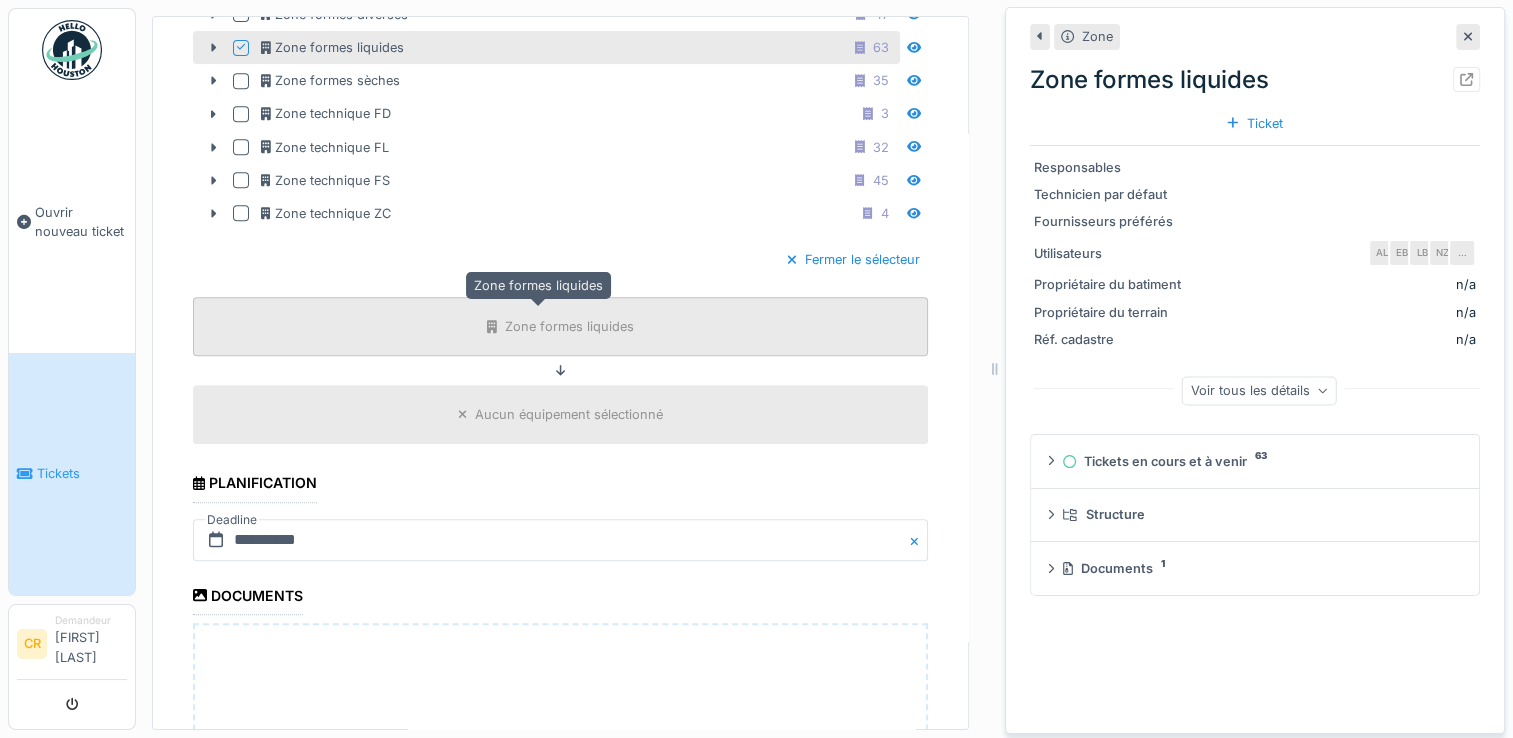 scroll, scrollTop: 600, scrollLeft: 0, axis: vertical 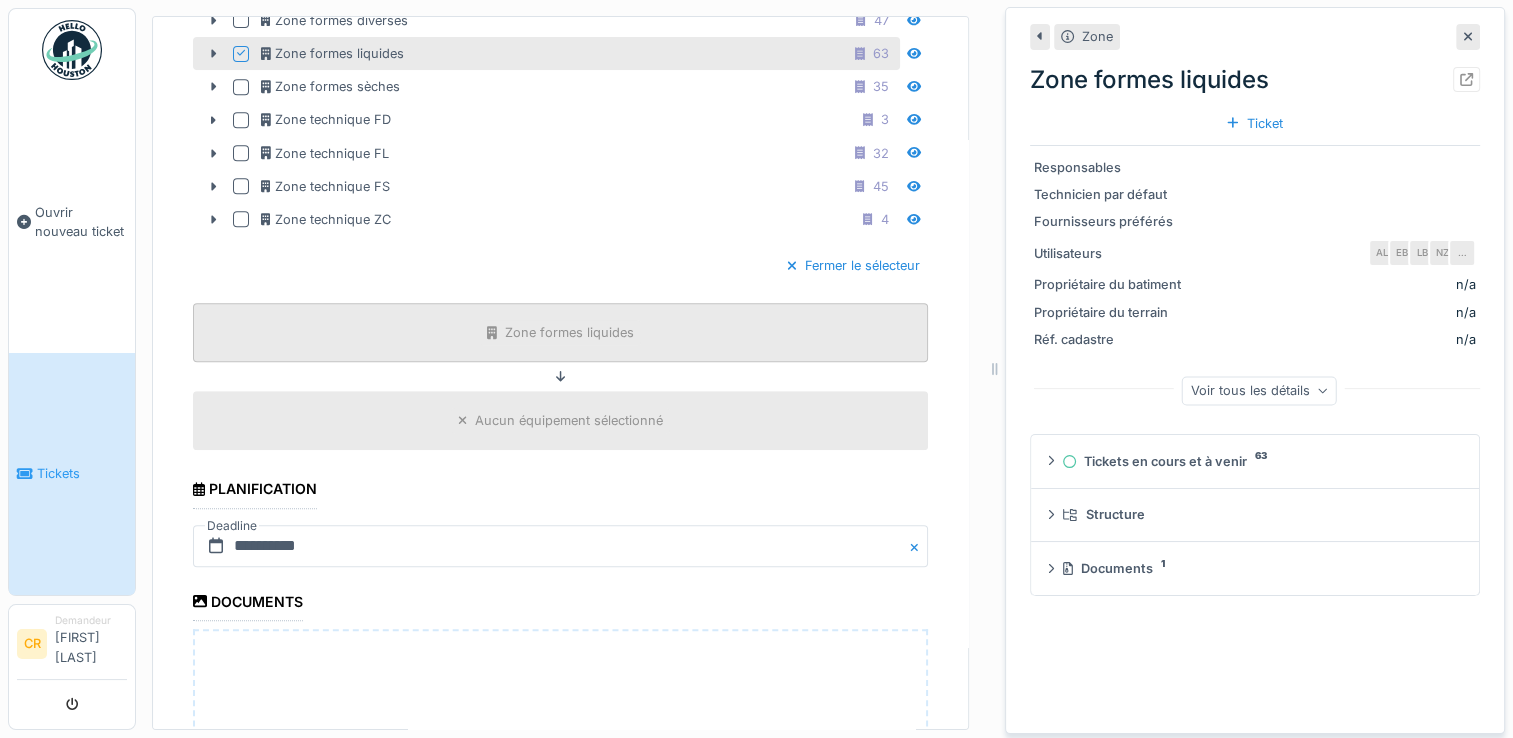 click on "Zone formes liquides" at bounding box center (560, 332) 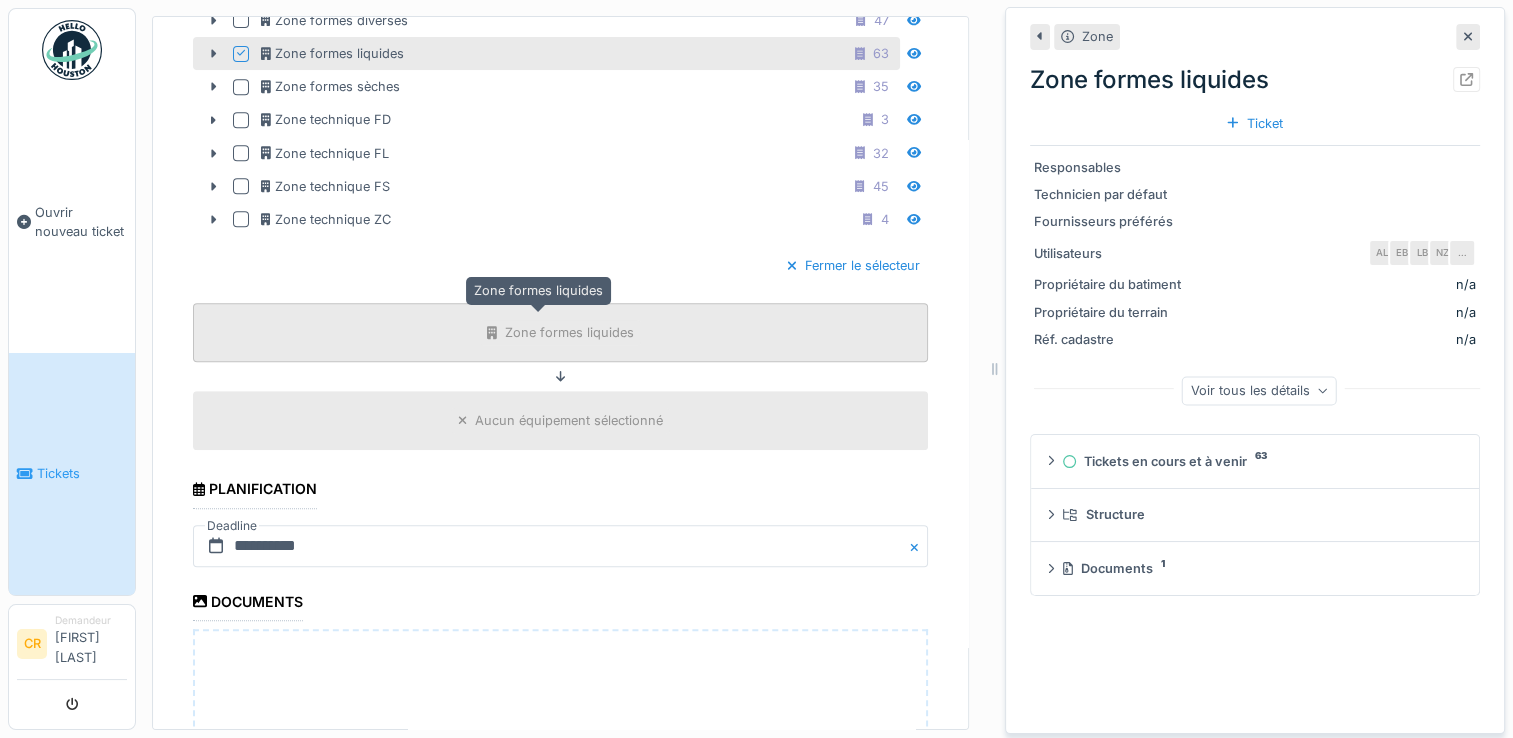 click on "Zone formes liquides" at bounding box center (569, 332) 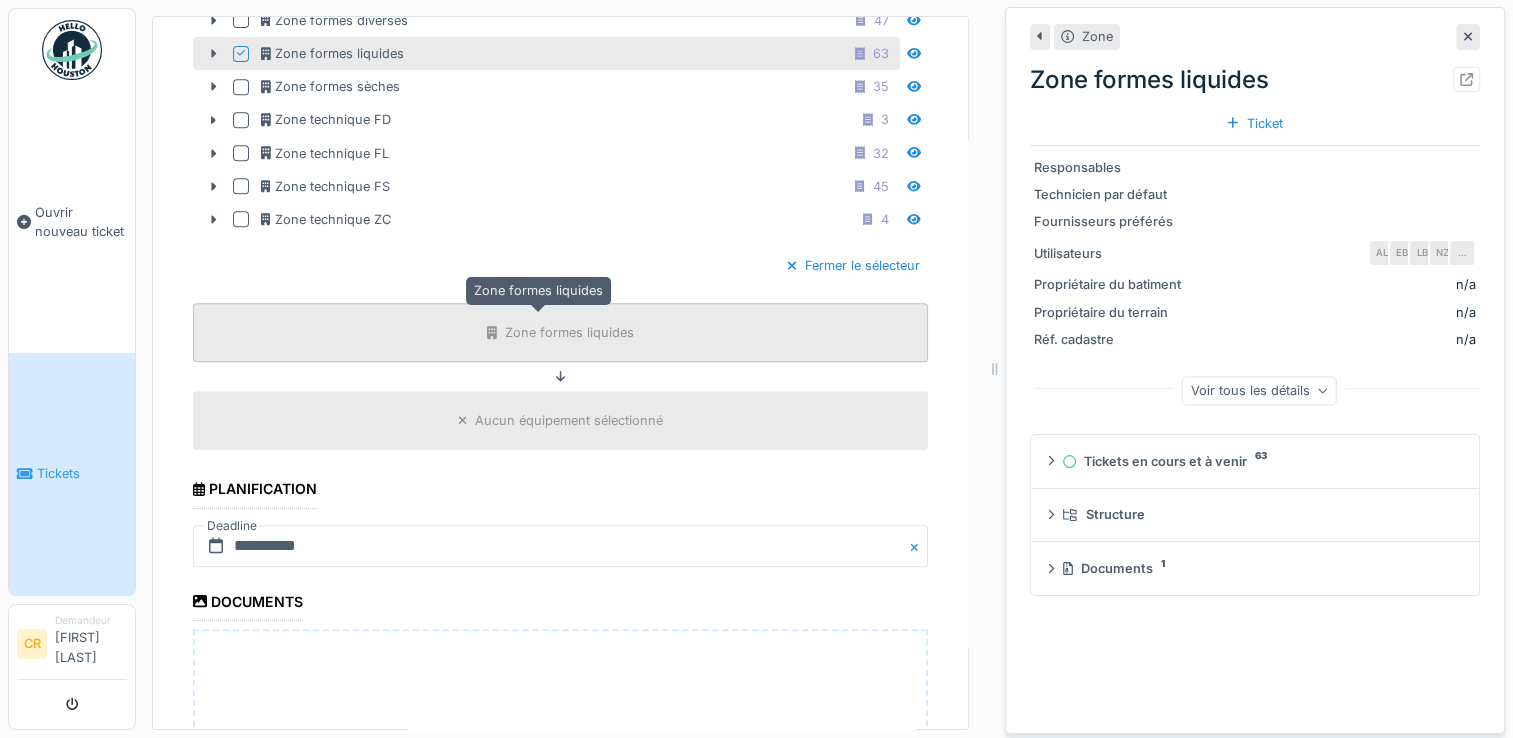 click on "Zone formes liquides" at bounding box center (569, 332) 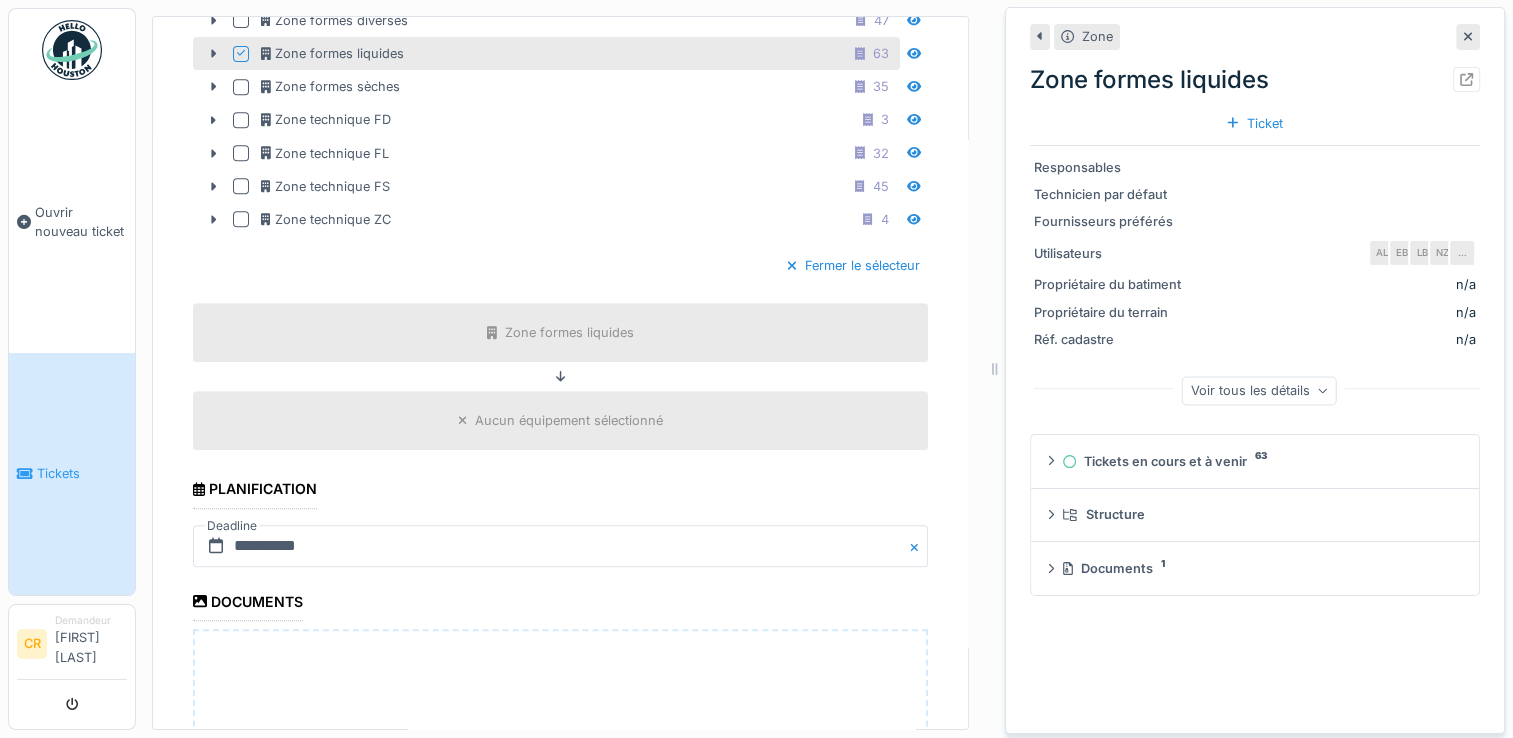 scroll, scrollTop: 15, scrollLeft: 0, axis: vertical 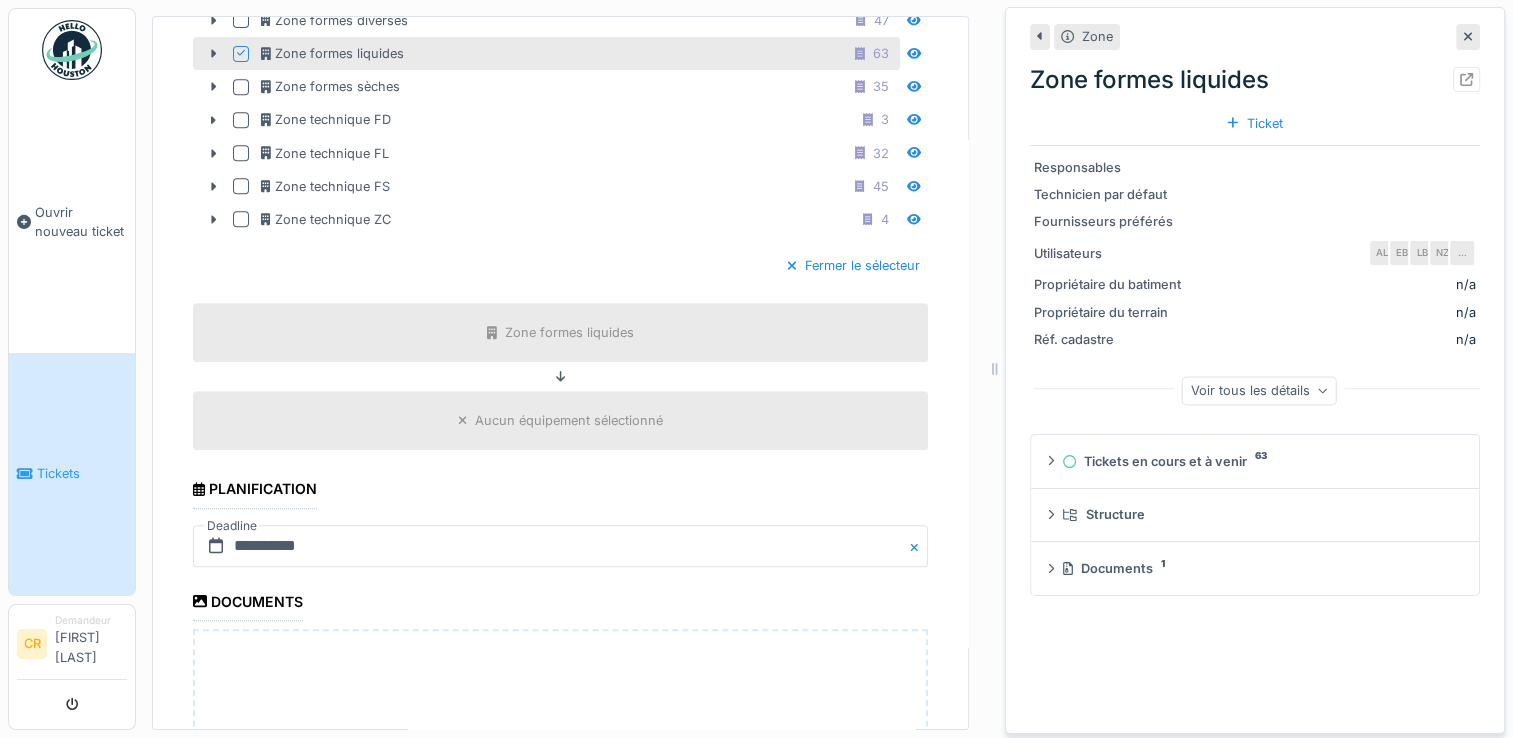 click on "Aucun équipement sélectionné" at bounding box center (569, 420) 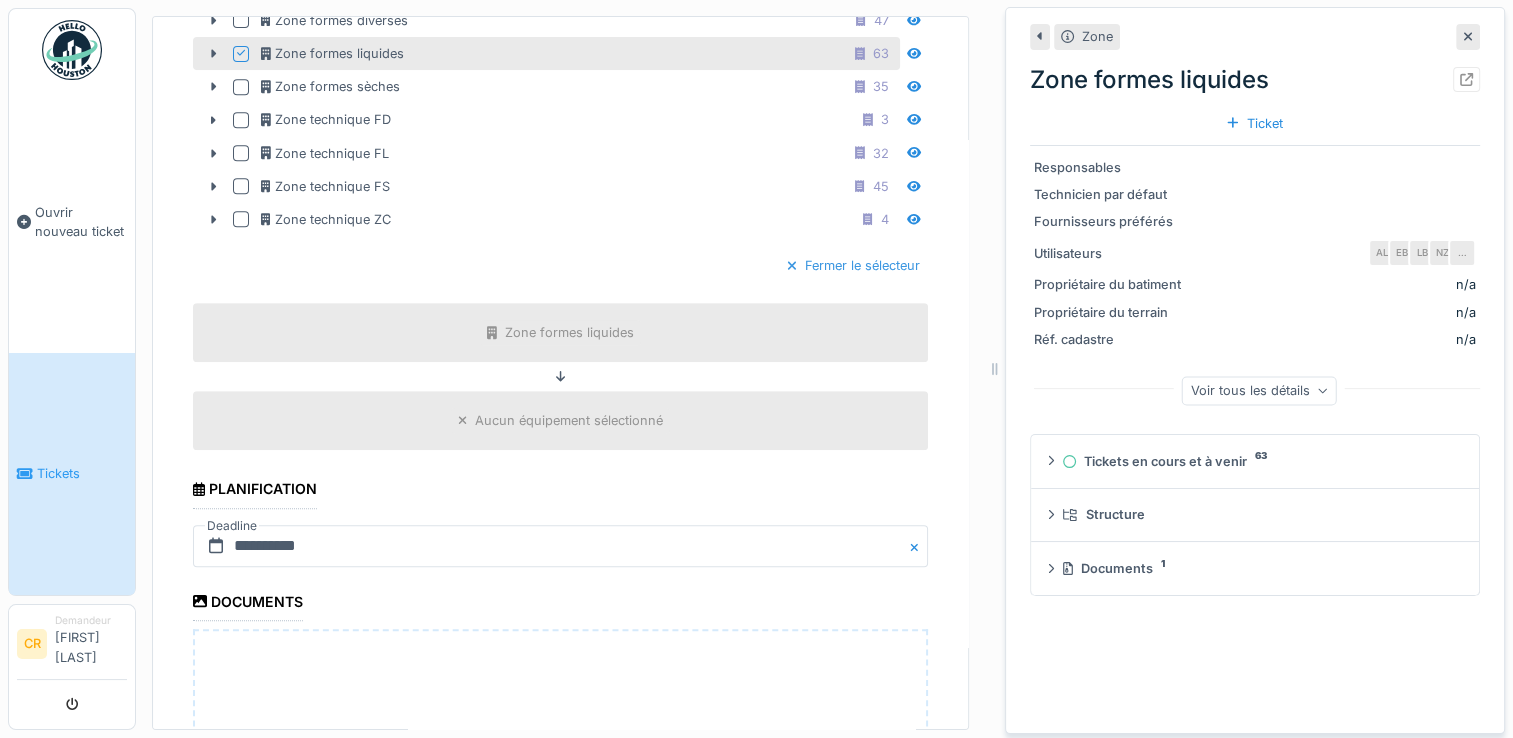 click on "Fermer le sélecteur" at bounding box center (853, 265) 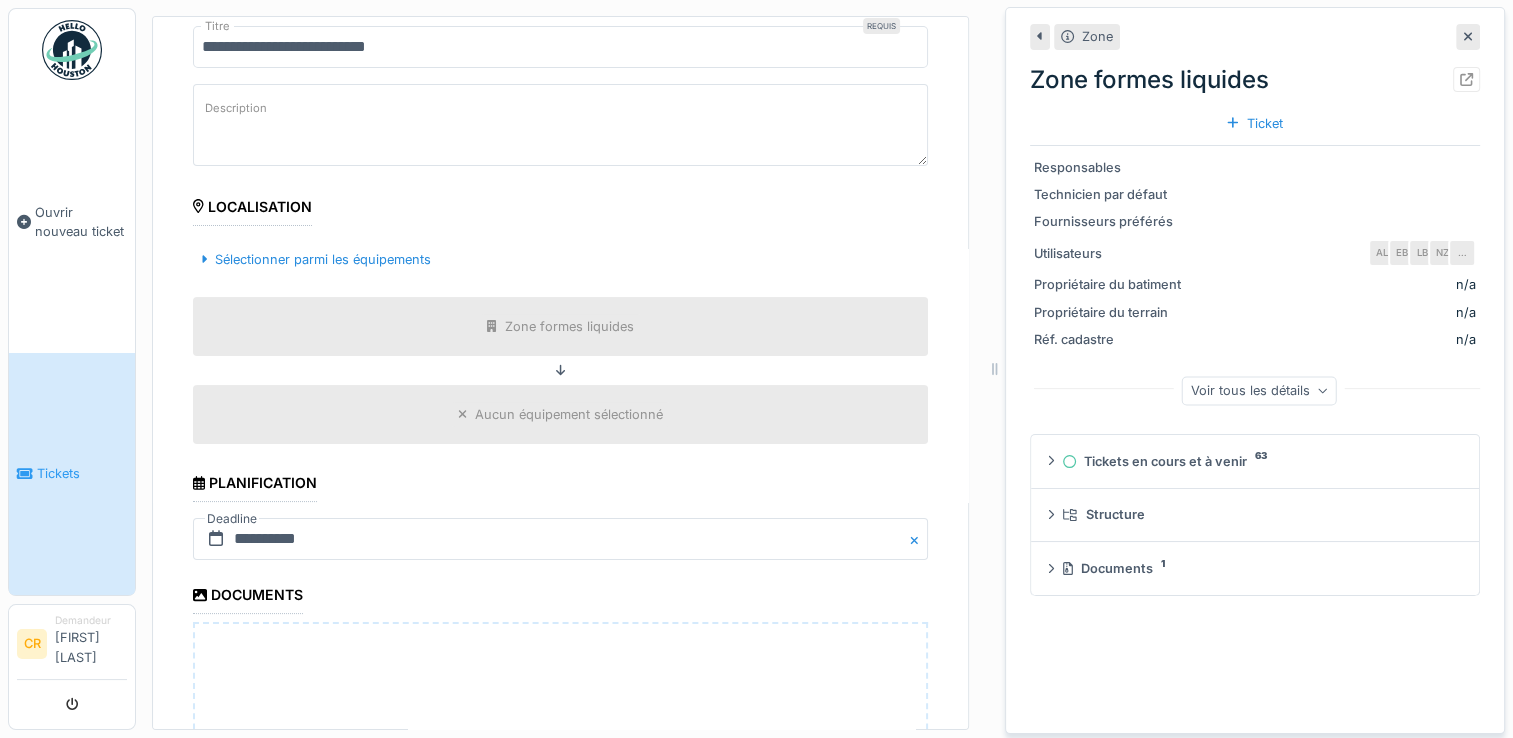 scroll, scrollTop: 0, scrollLeft: 0, axis: both 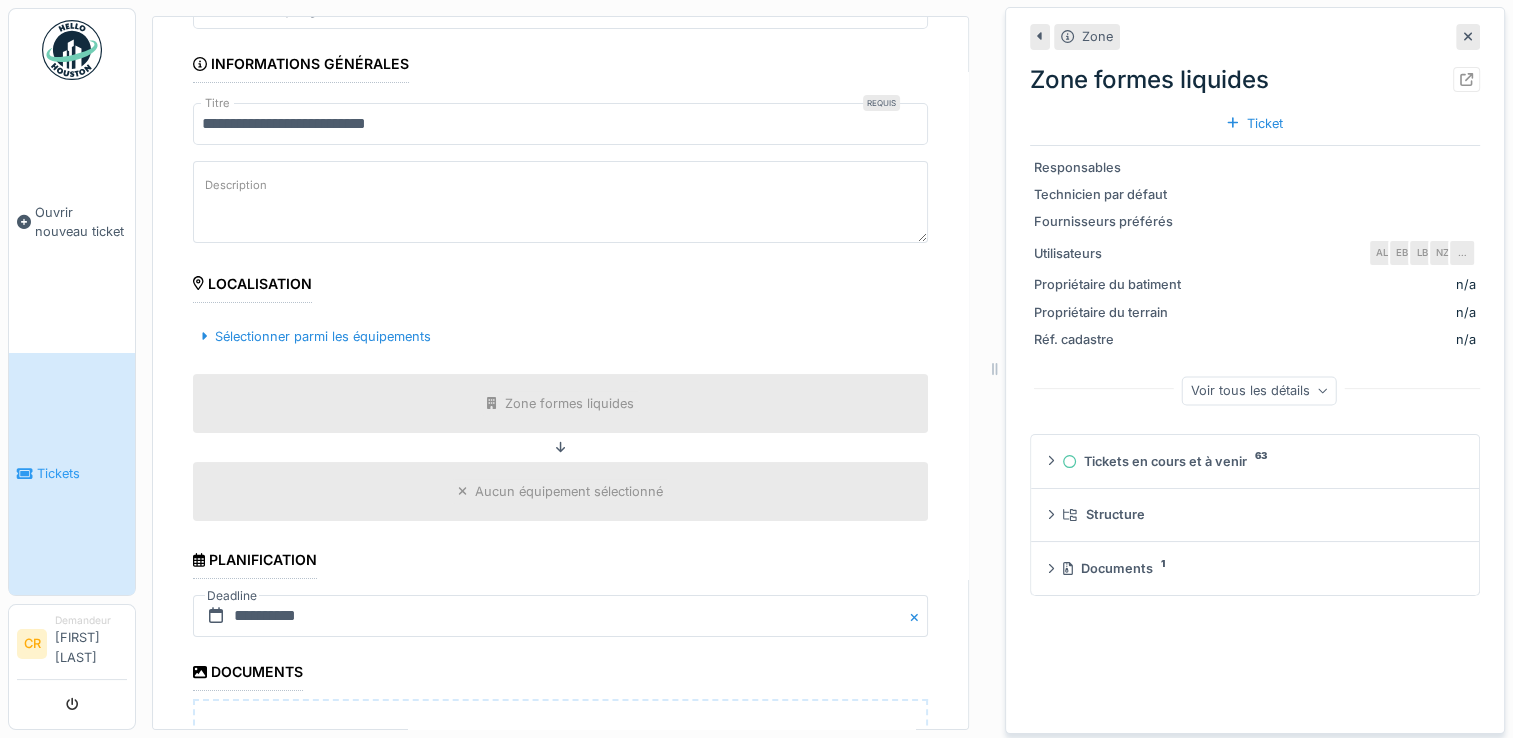 click 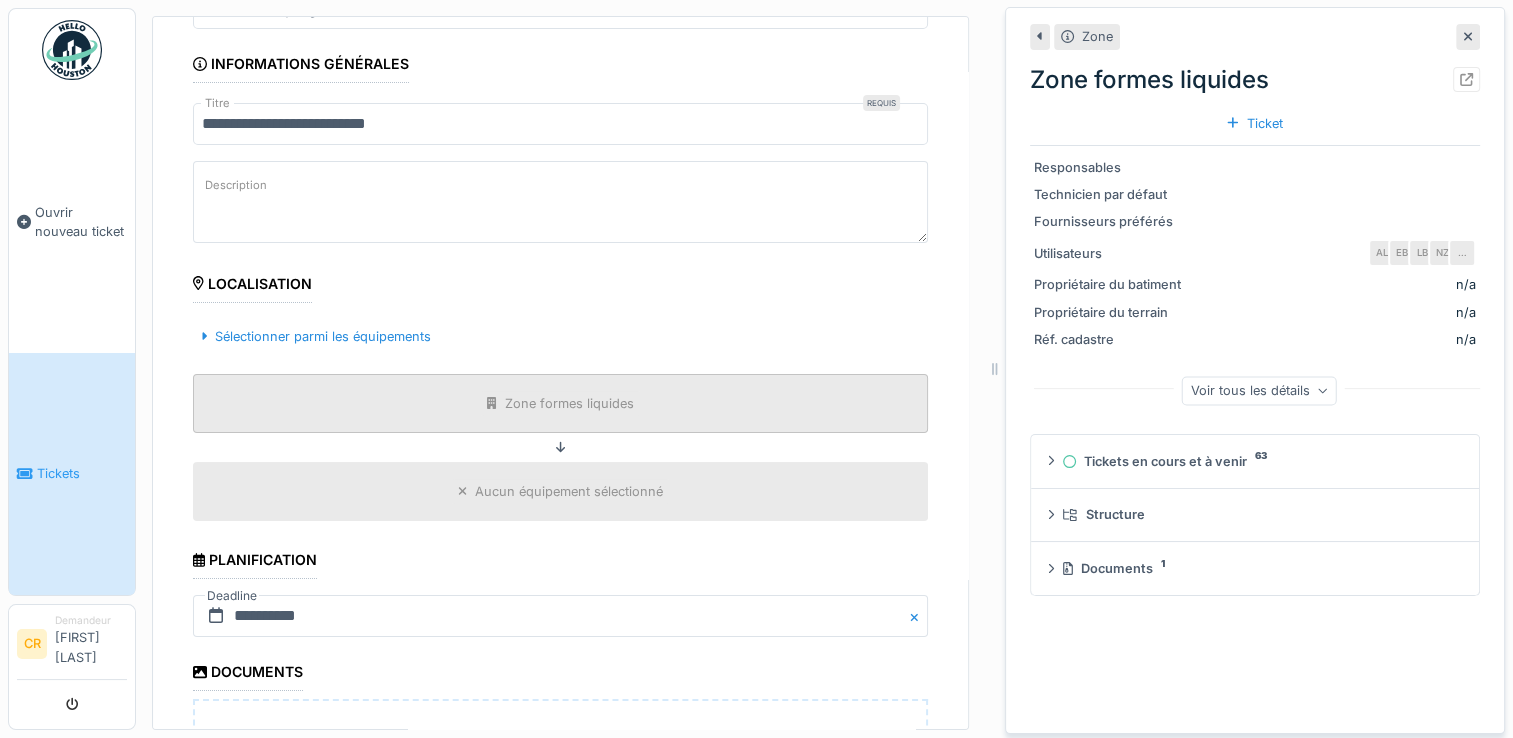 click on "Zone formes liquides" at bounding box center [560, 403] 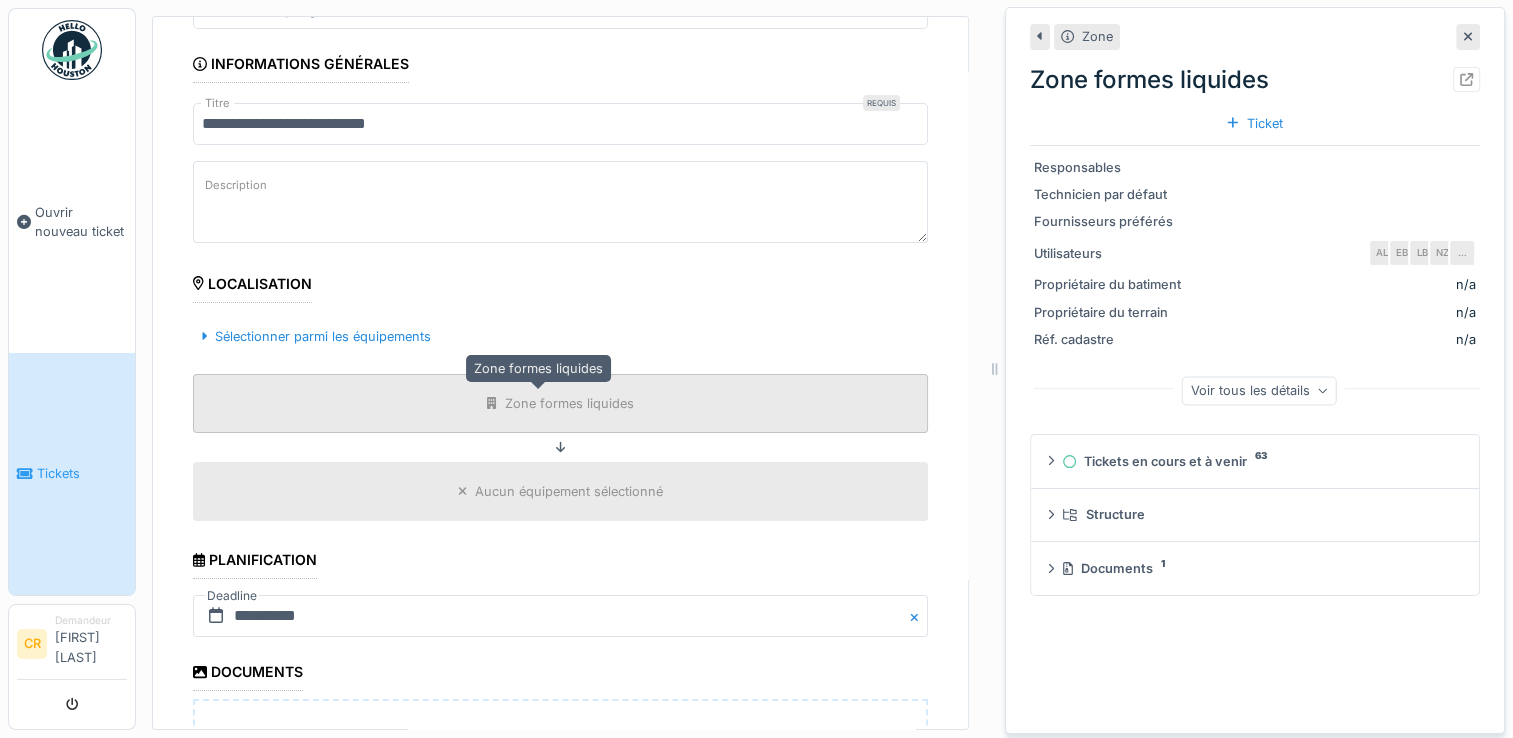click on "Zone formes liquides" at bounding box center [569, 403] 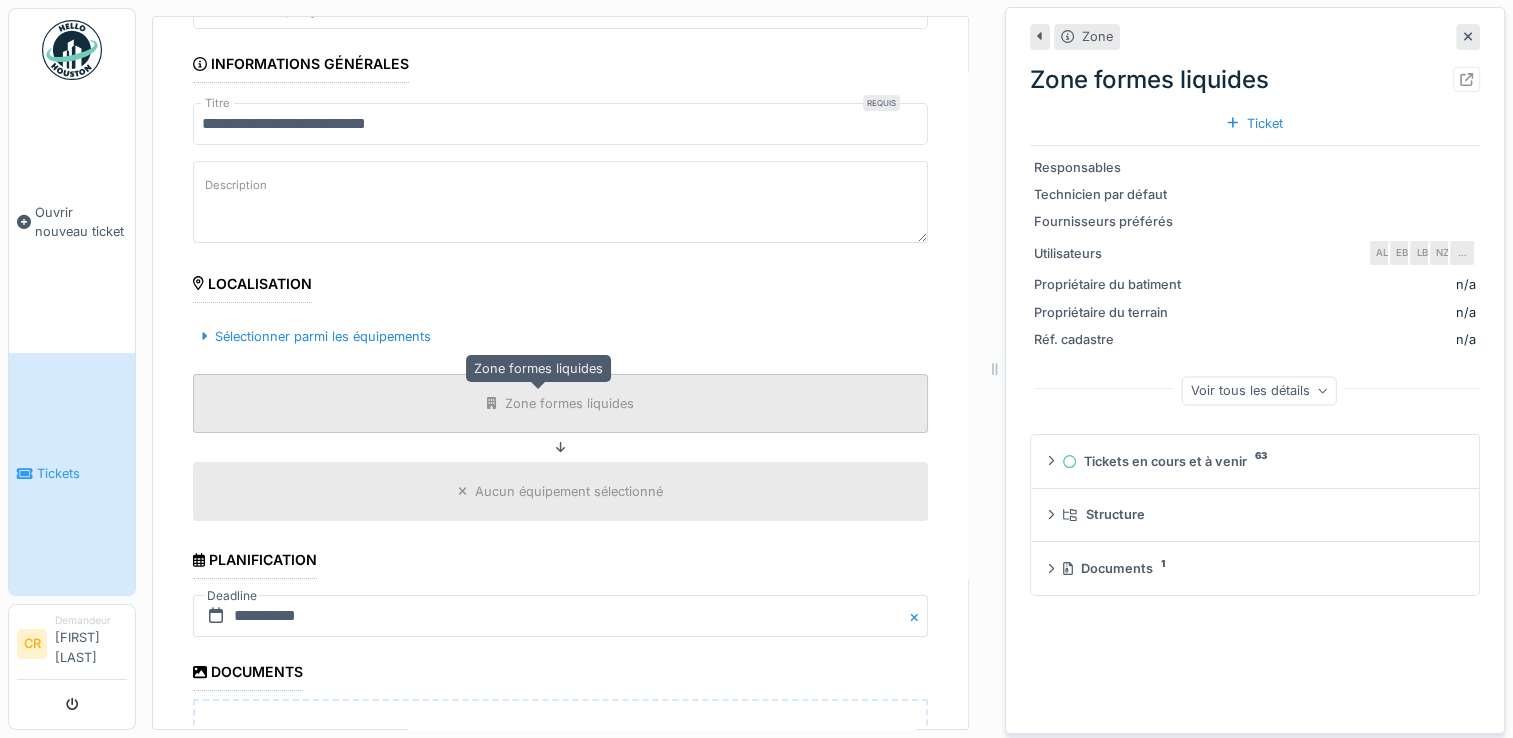 click on "Zone formes liquides" at bounding box center (569, 403) 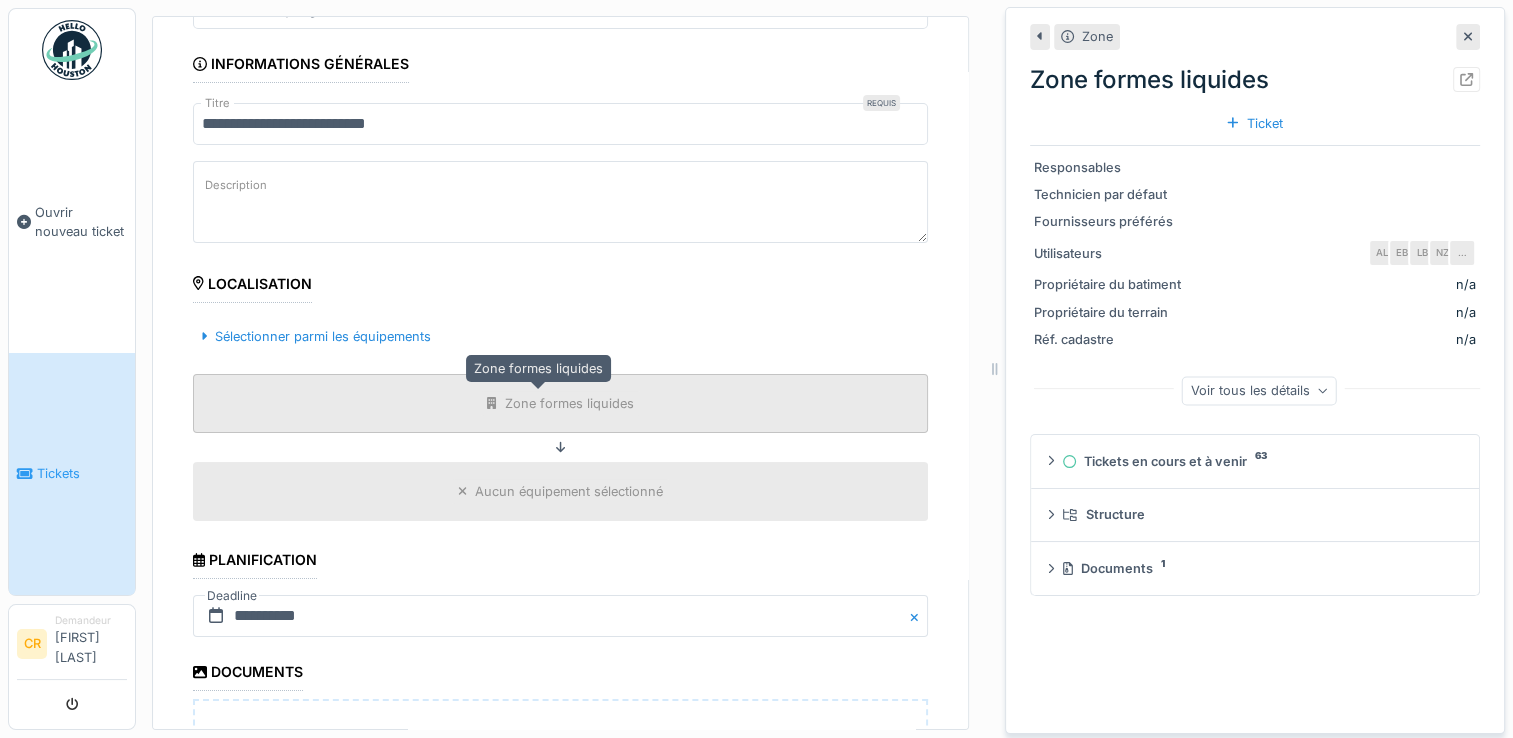 click on "Zone formes liquides" at bounding box center [569, 403] 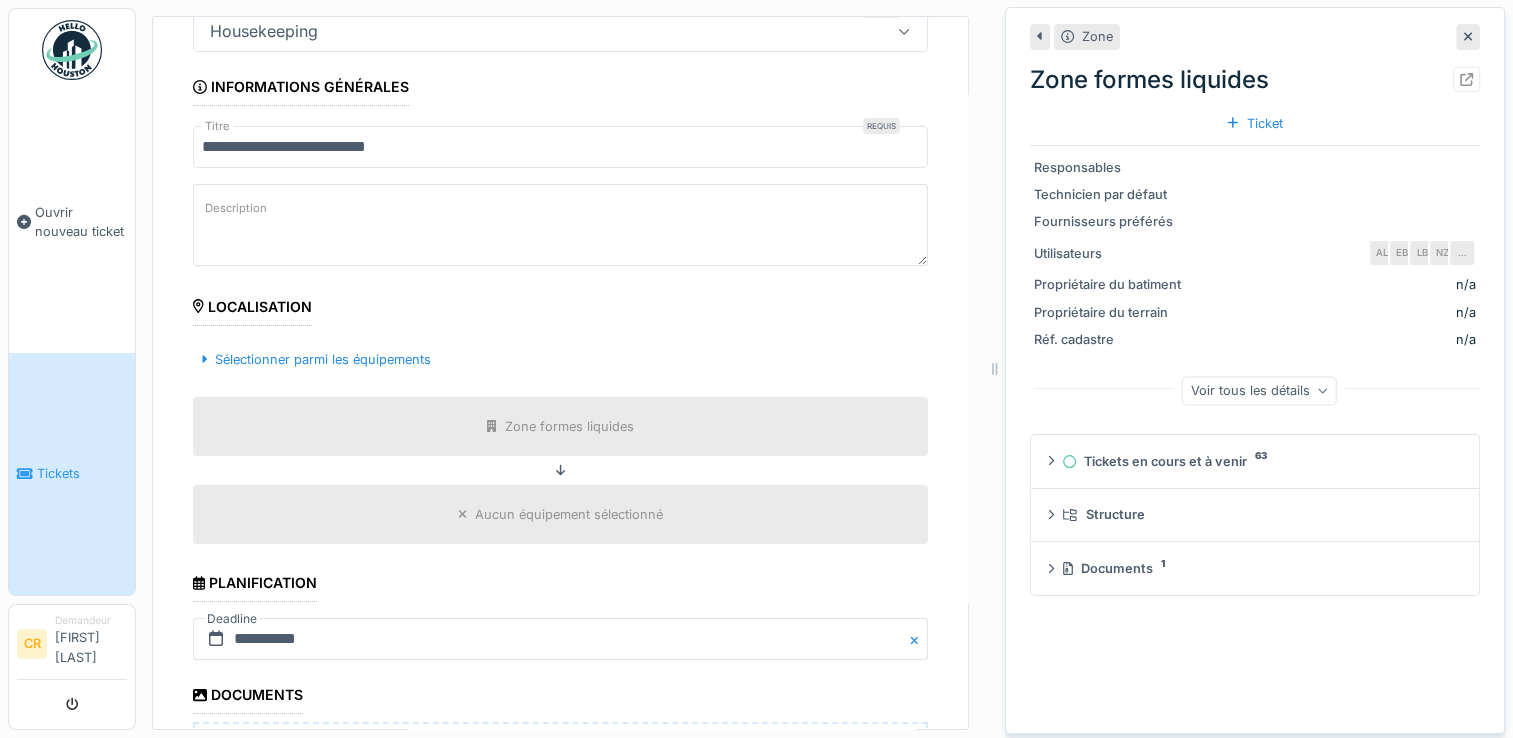 scroll, scrollTop: 200, scrollLeft: 0, axis: vertical 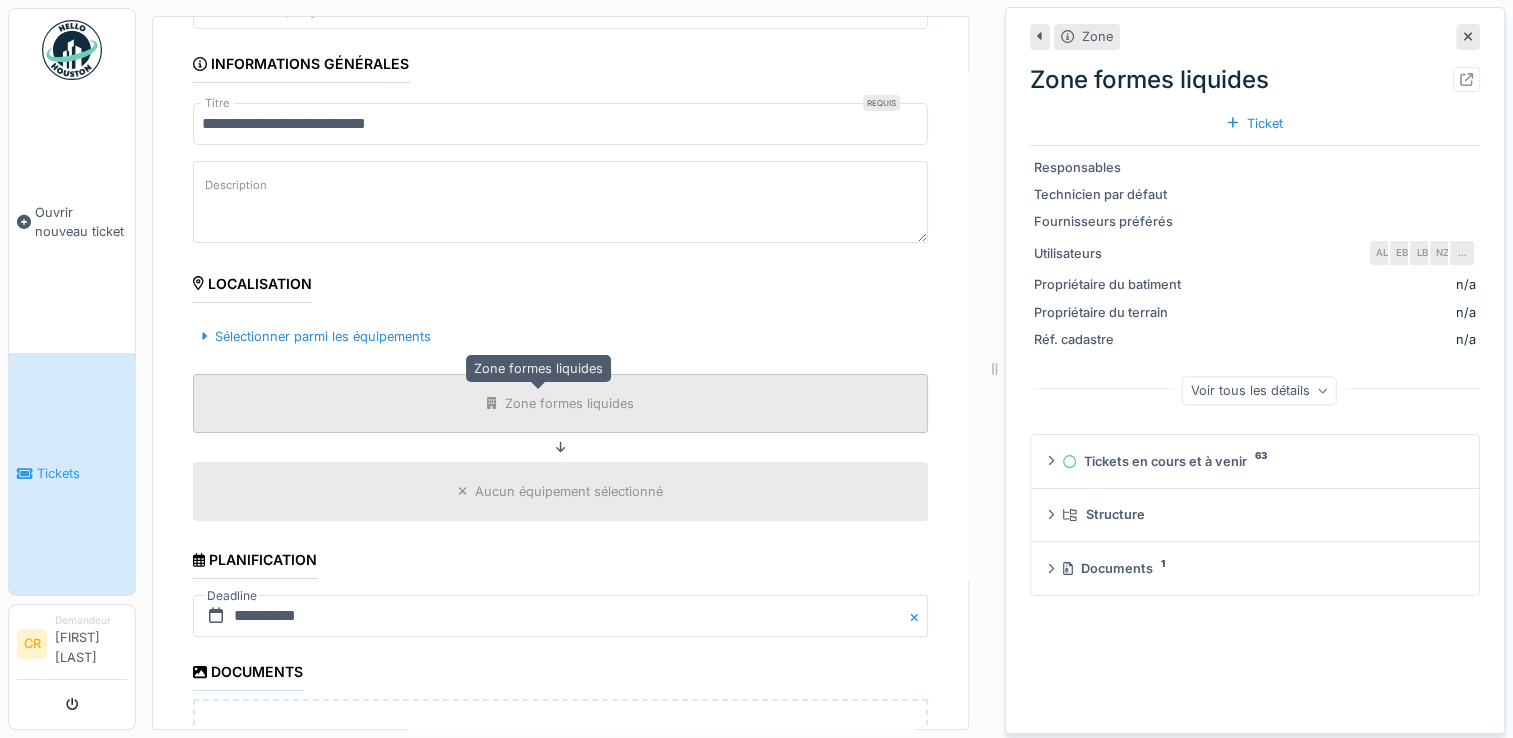 click on "Zone formes liquides" at bounding box center [569, 403] 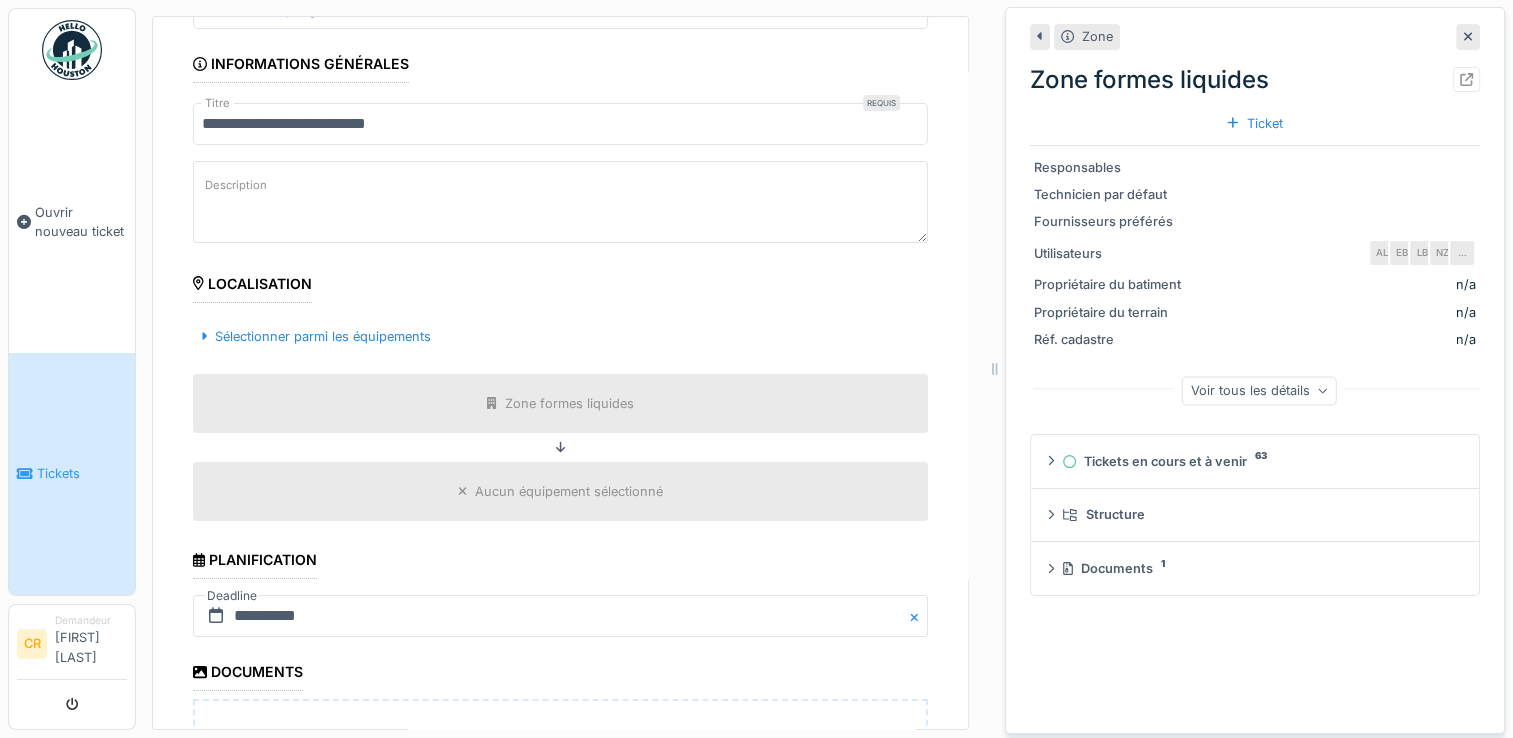 click on "Aucun équipement sélectionné" at bounding box center [569, 491] 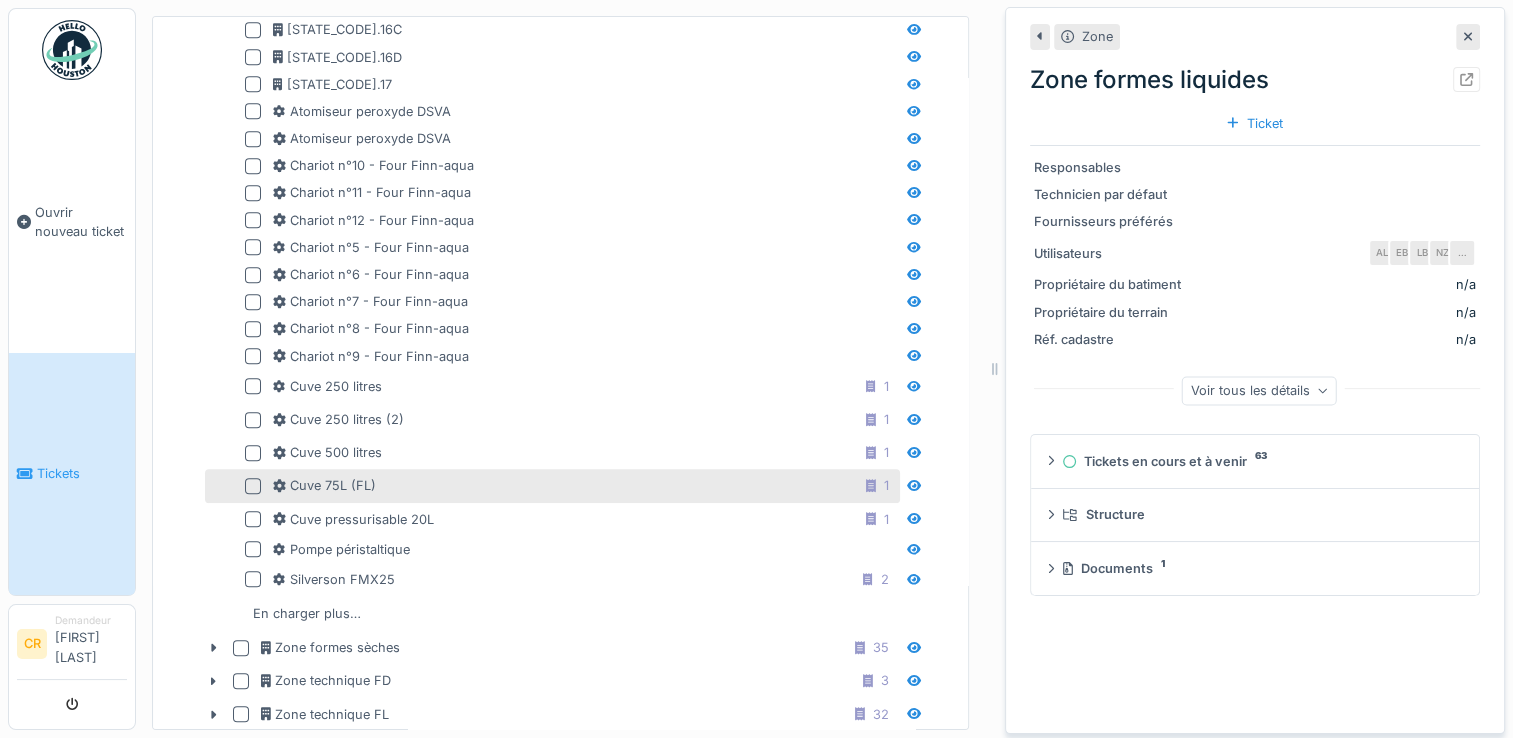 scroll, scrollTop: 1500, scrollLeft: 0, axis: vertical 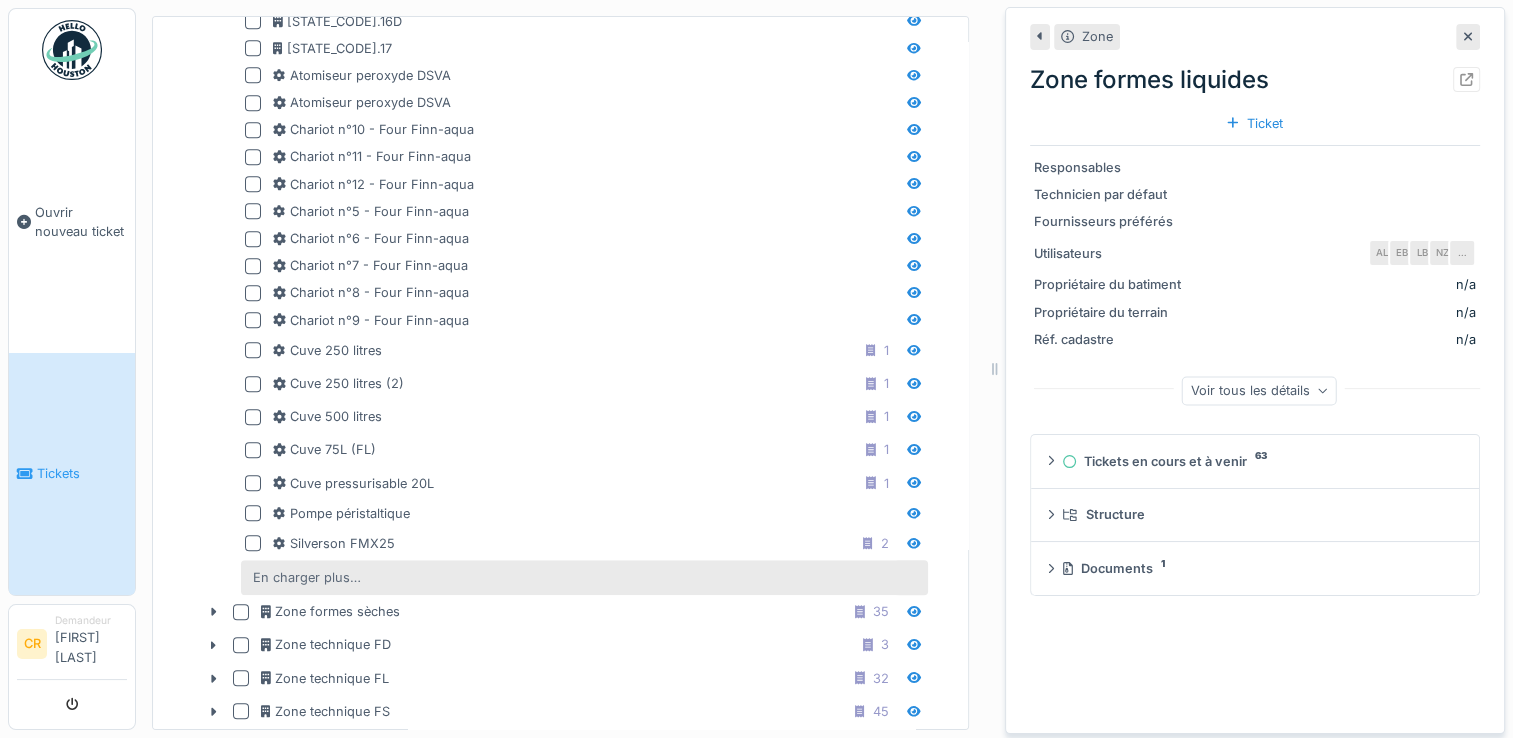 click on "En charger plus…" at bounding box center (307, 577) 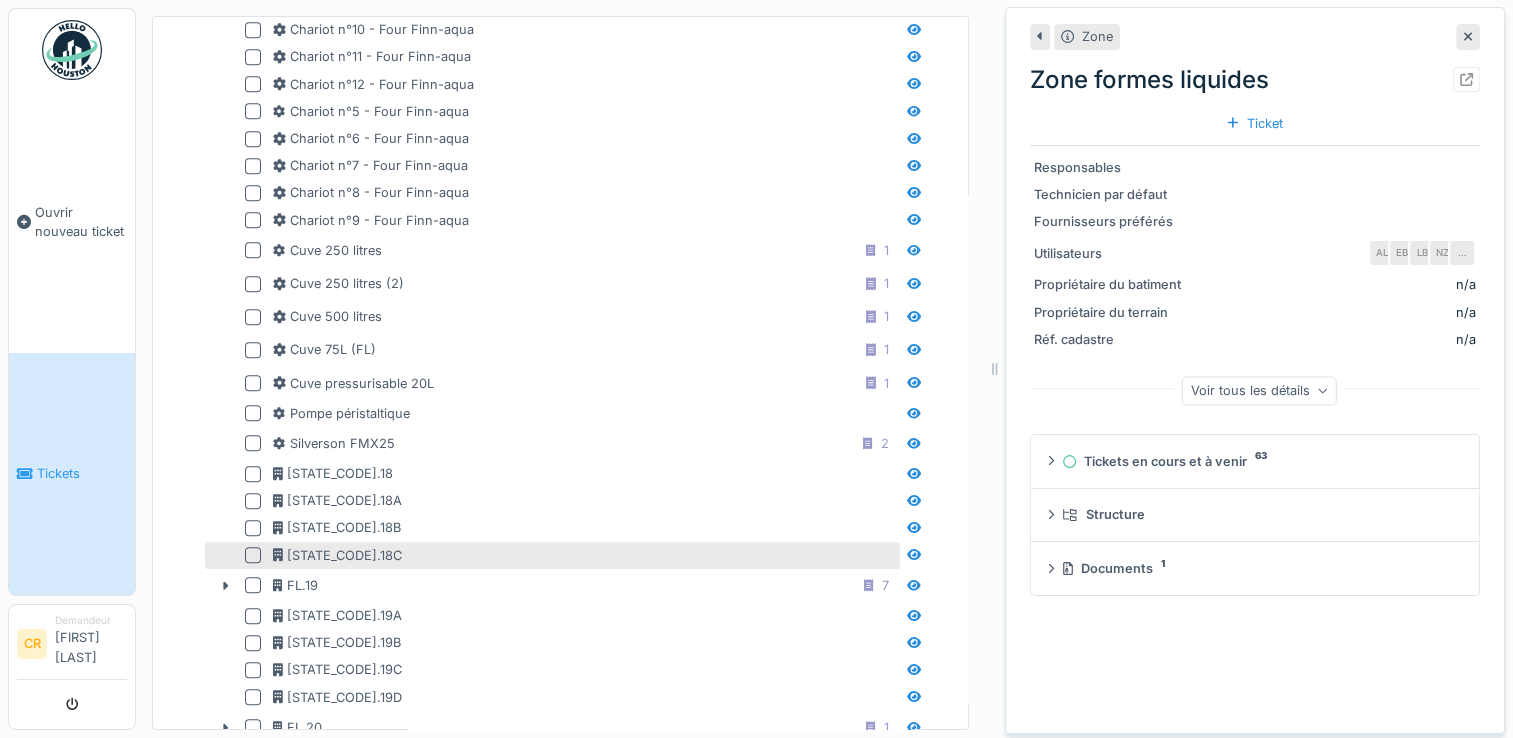 scroll, scrollTop: 1700, scrollLeft: 0, axis: vertical 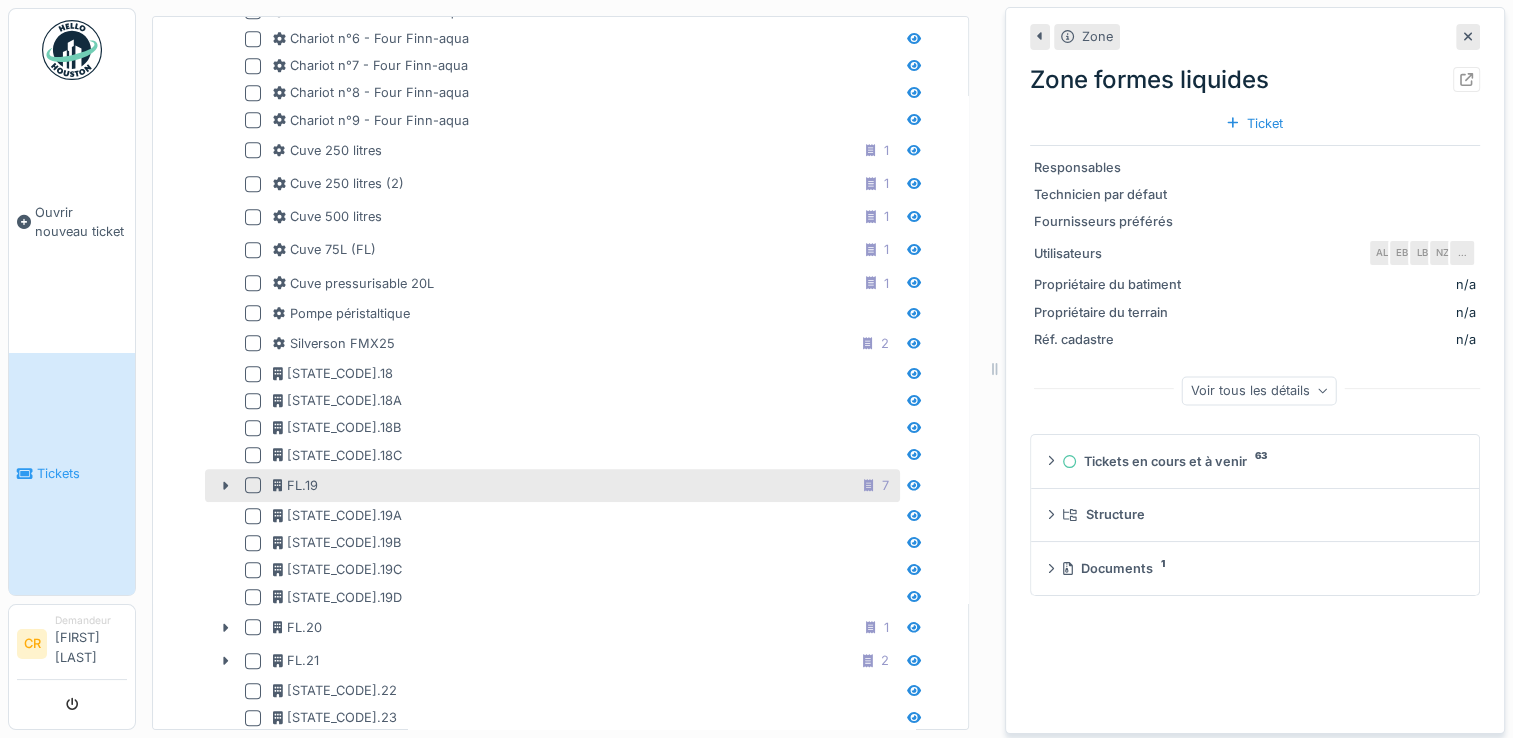 click on "FL.19 7" at bounding box center (584, 485) 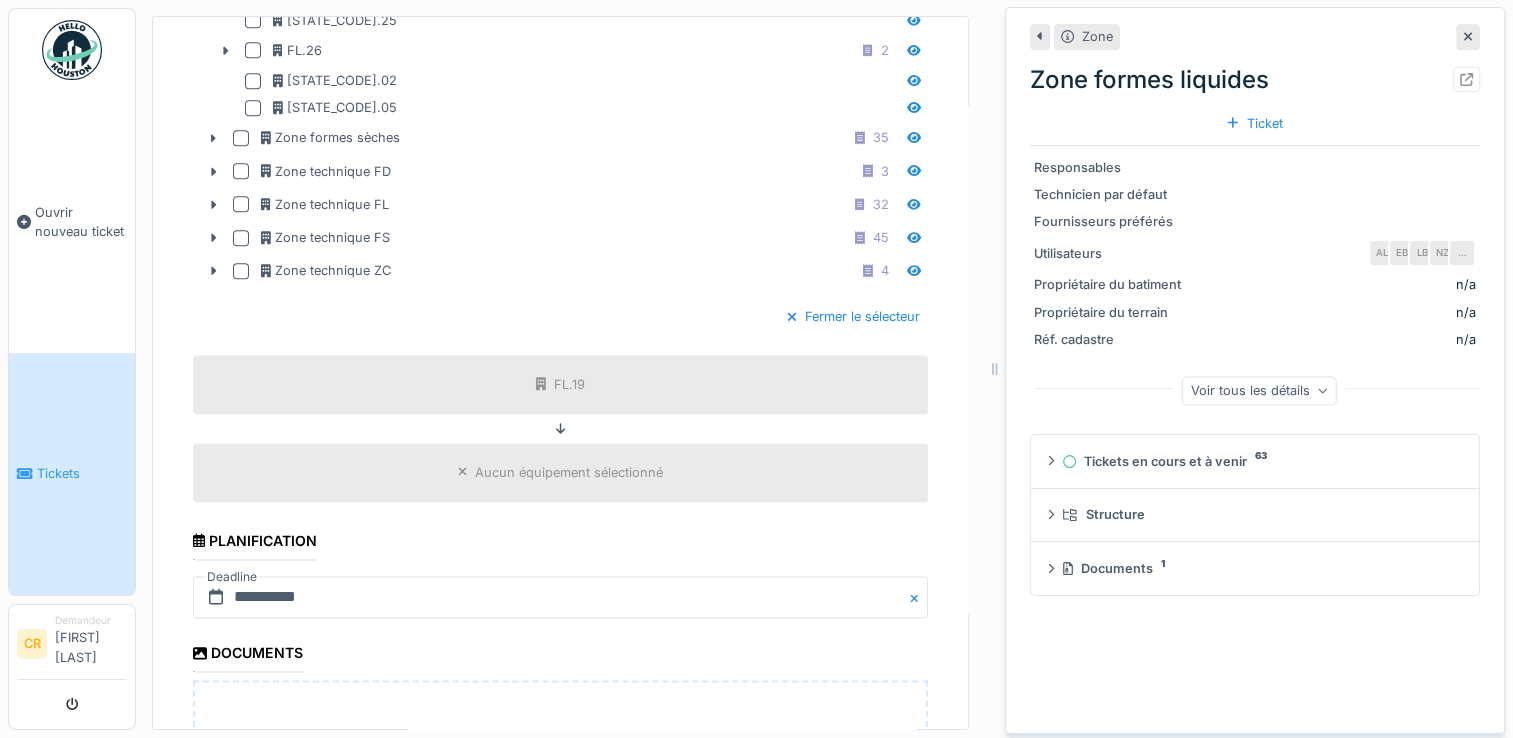 scroll, scrollTop: 2500, scrollLeft: 0, axis: vertical 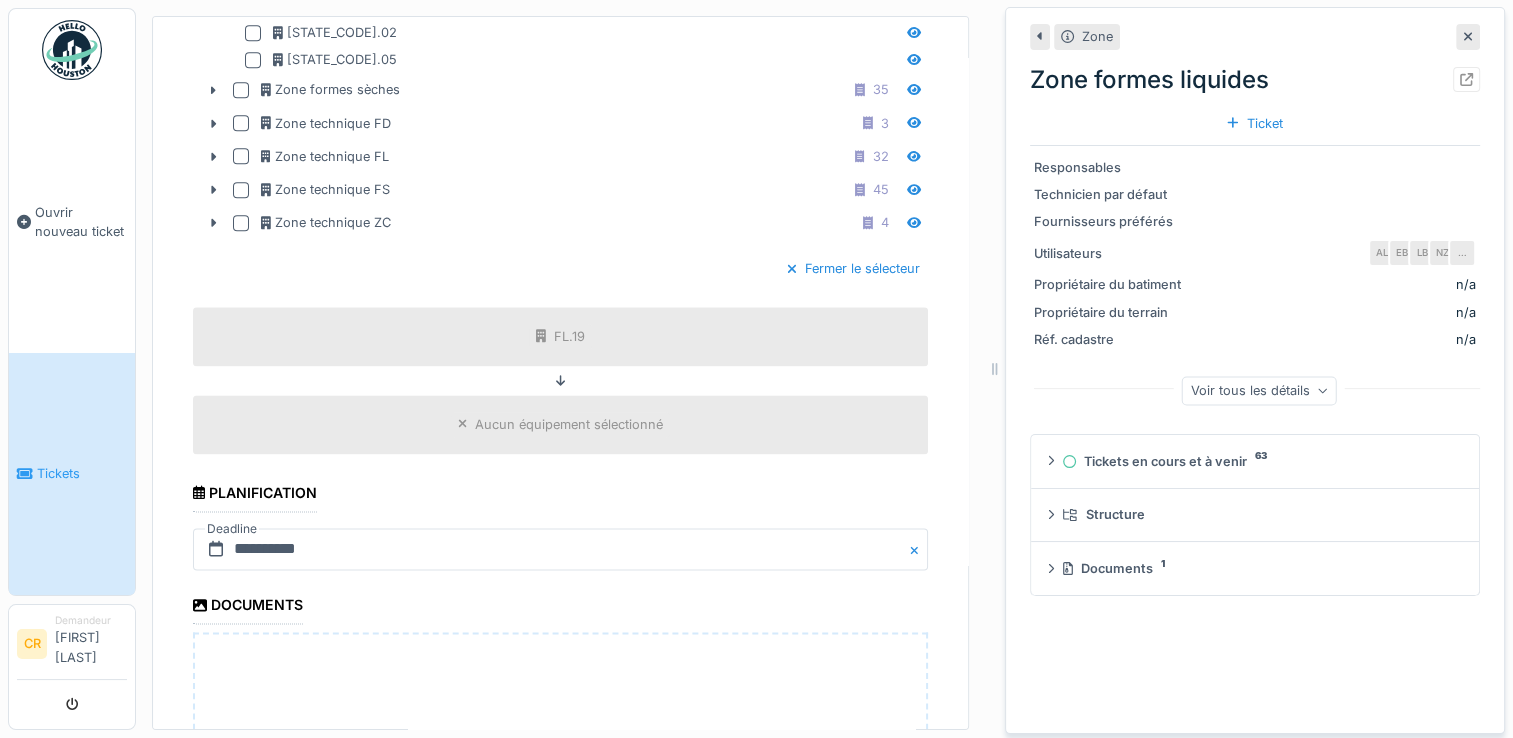 click on "Aucun équipement sélectionné" at bounding box center [569, 424] 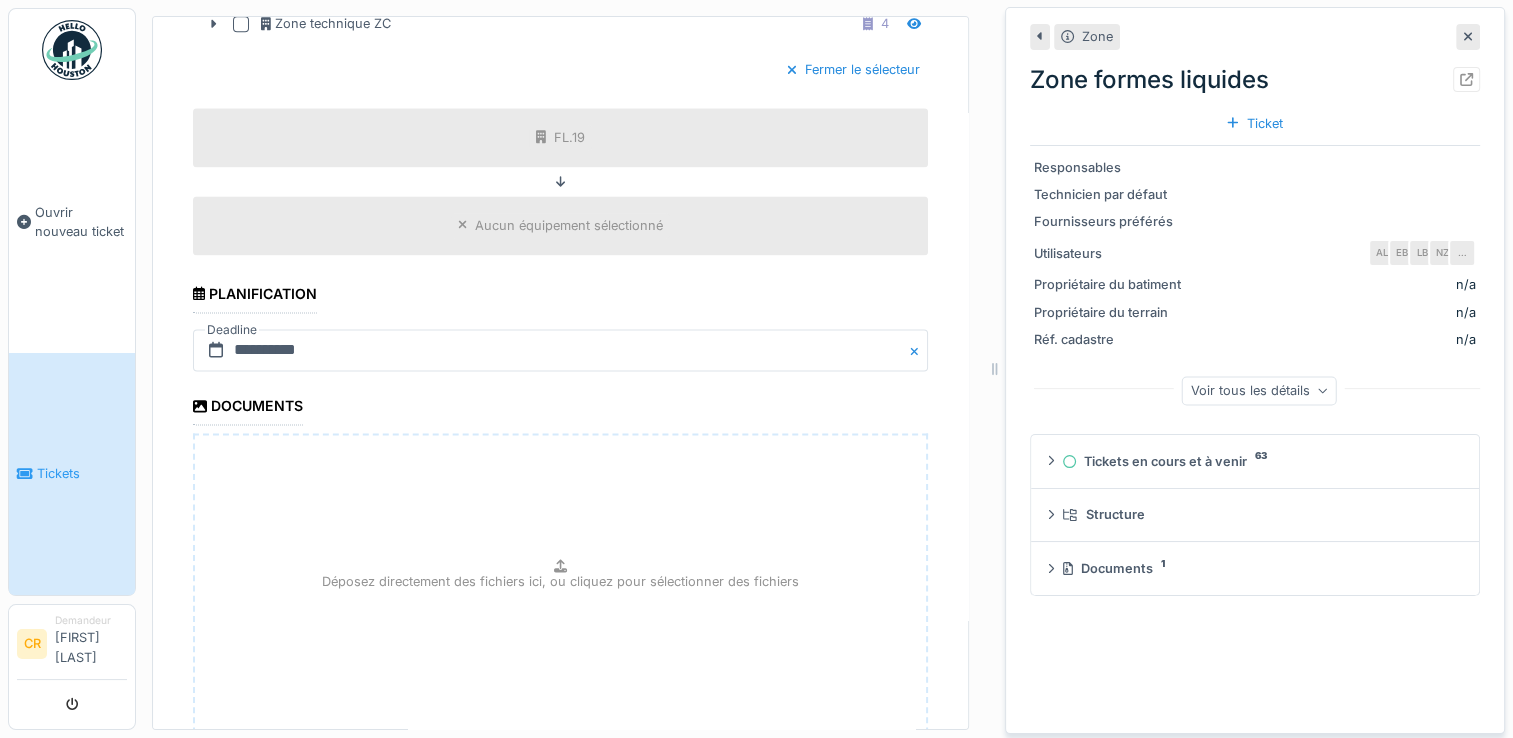 scroll, scrollTop: 2700, scrollLeft: 0, axis: vertical 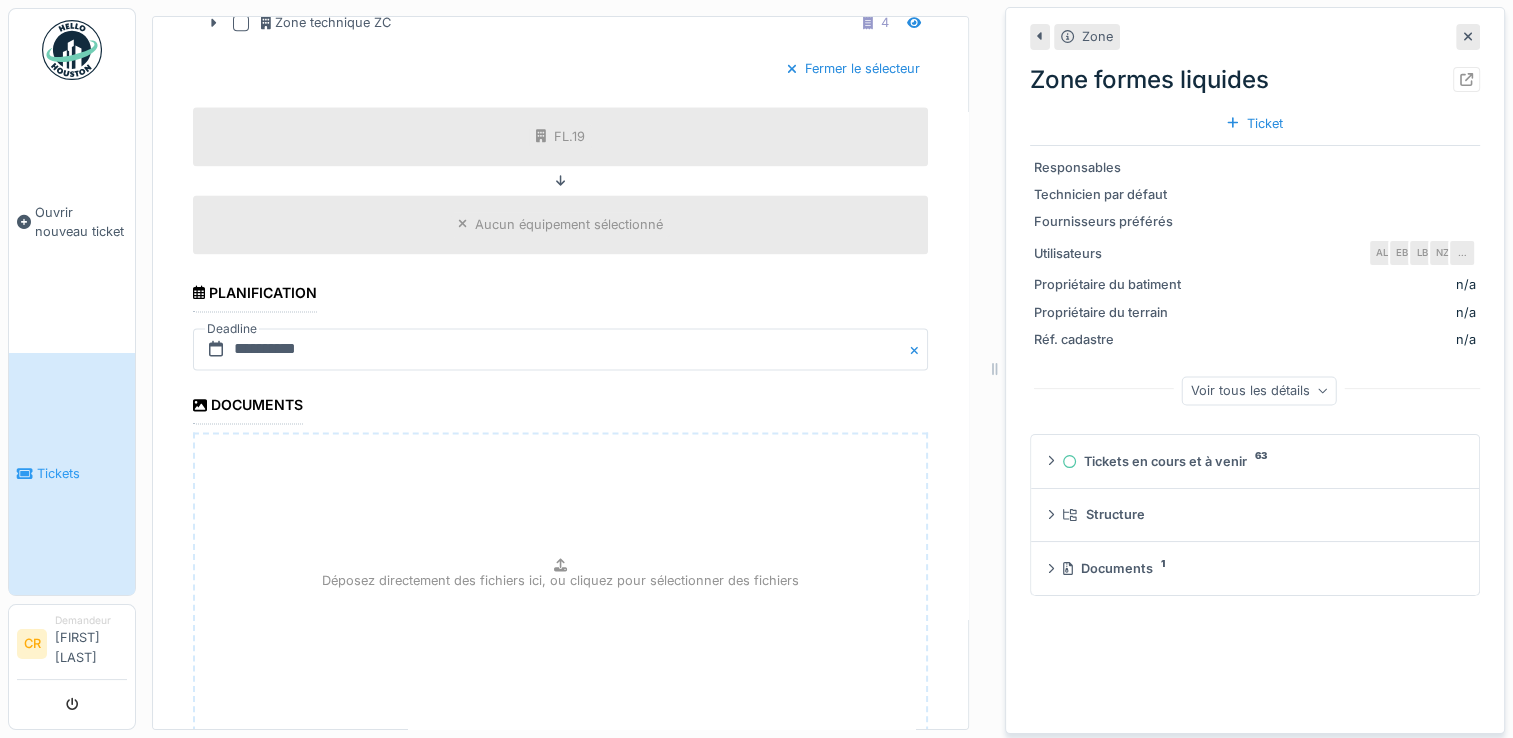 click on "Déposez directement des fichiers ici, ou cliquez pour sélectionner des fichiers" at bounding box center [560, 582] 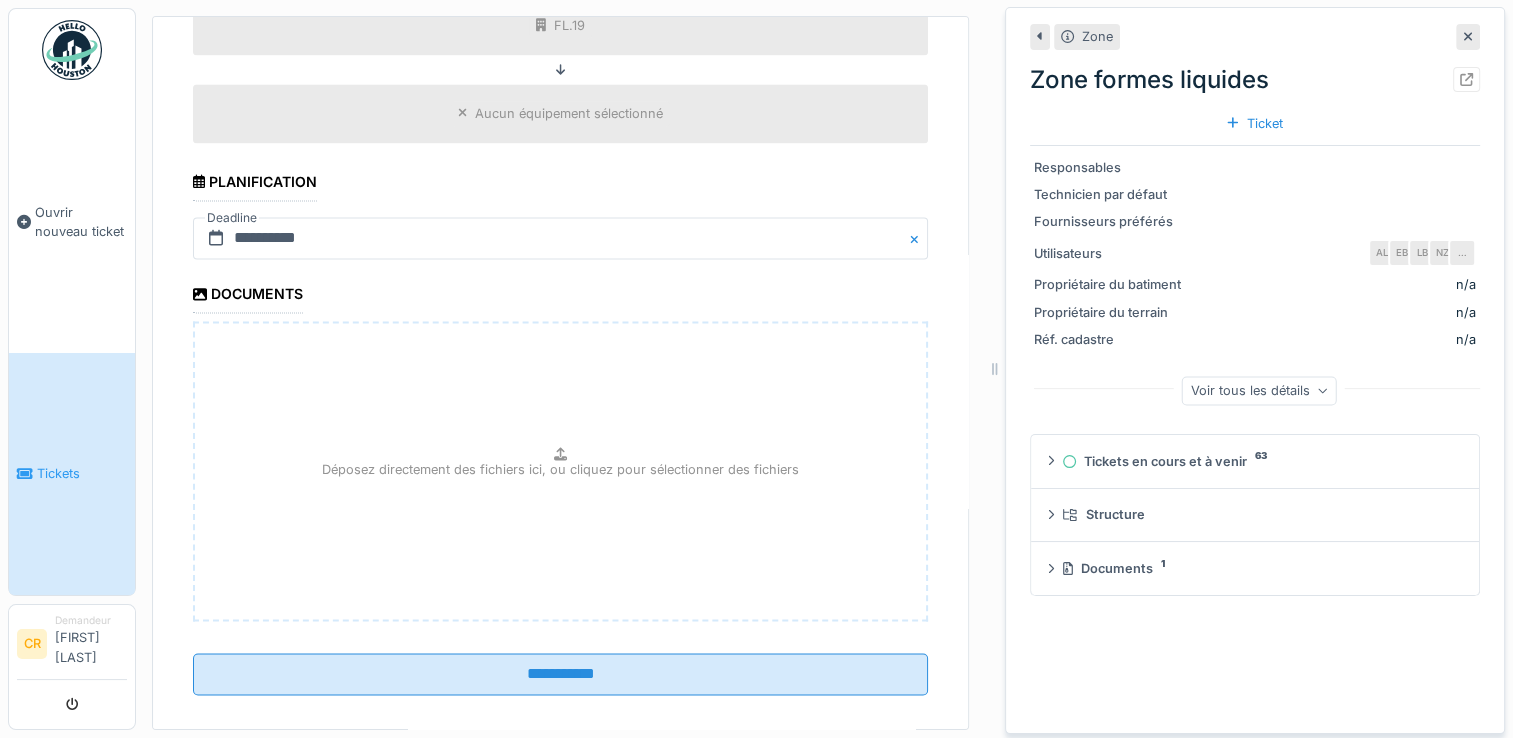 scroll, scrollTop: 2813, scrollLeft: 0, axis: vertical 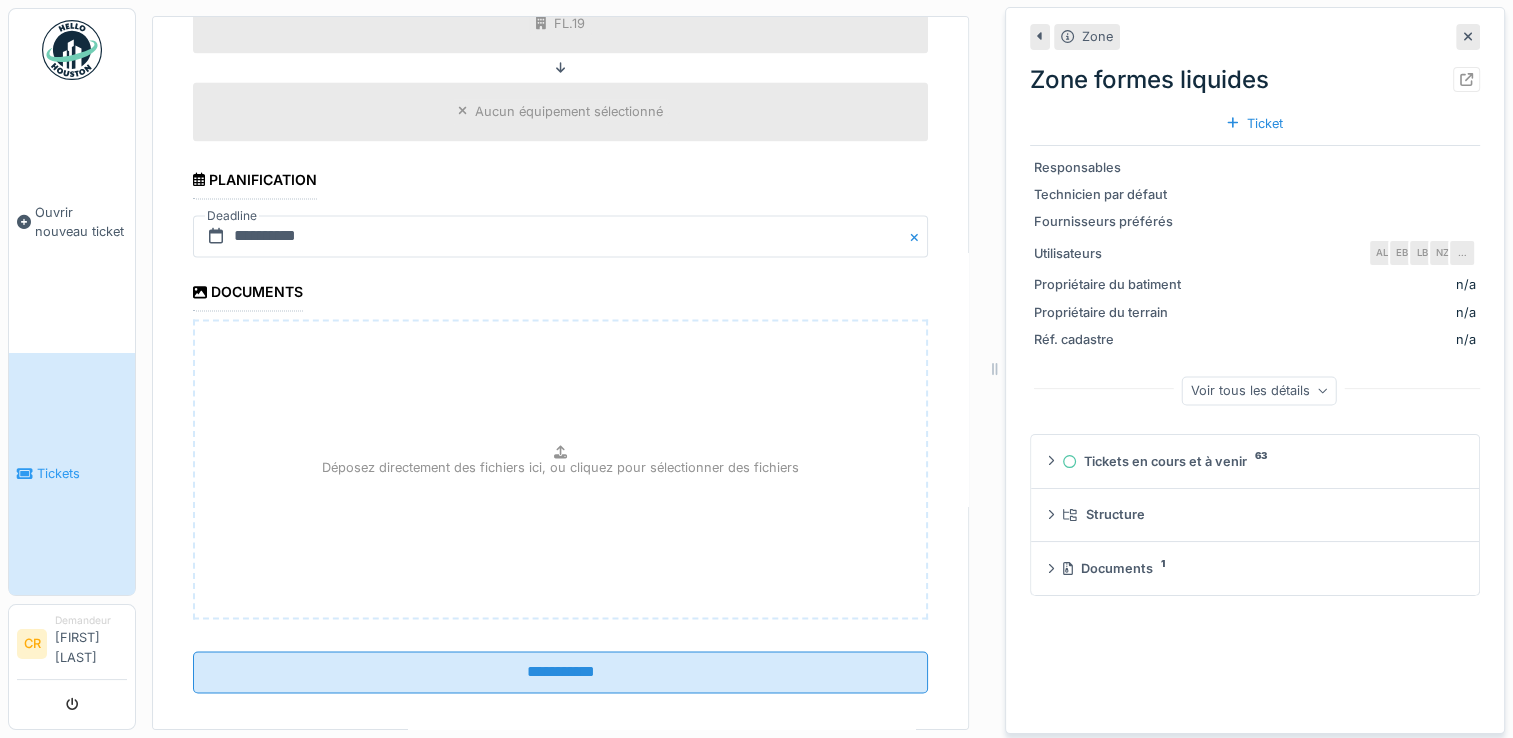 click on "Déposez directement des fichiers ici, ou cliquez pour sélectionner des fichiers" at bounding box center [560, 469] 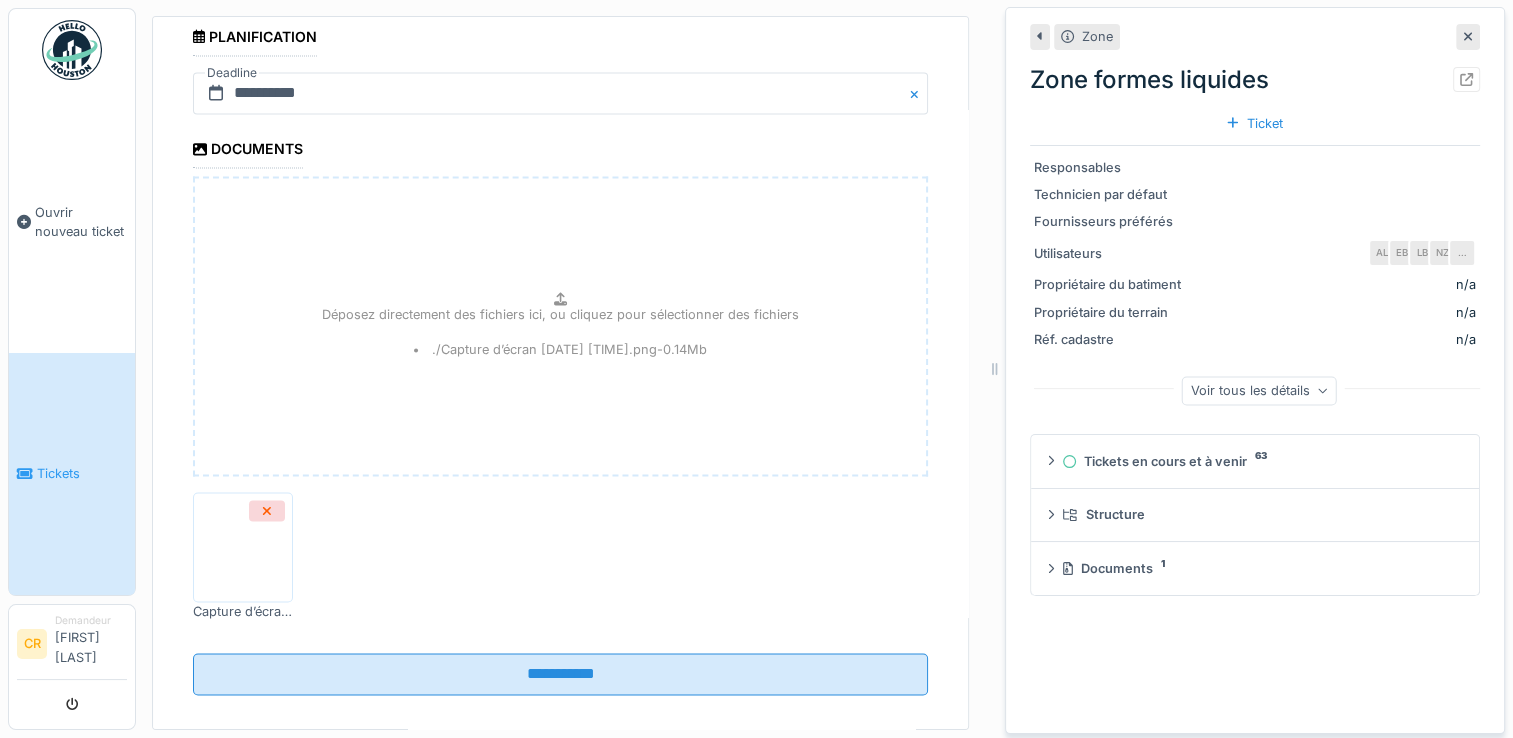 scroll, scrollTop: 2958, scrollLeft: 0, axis: vertical 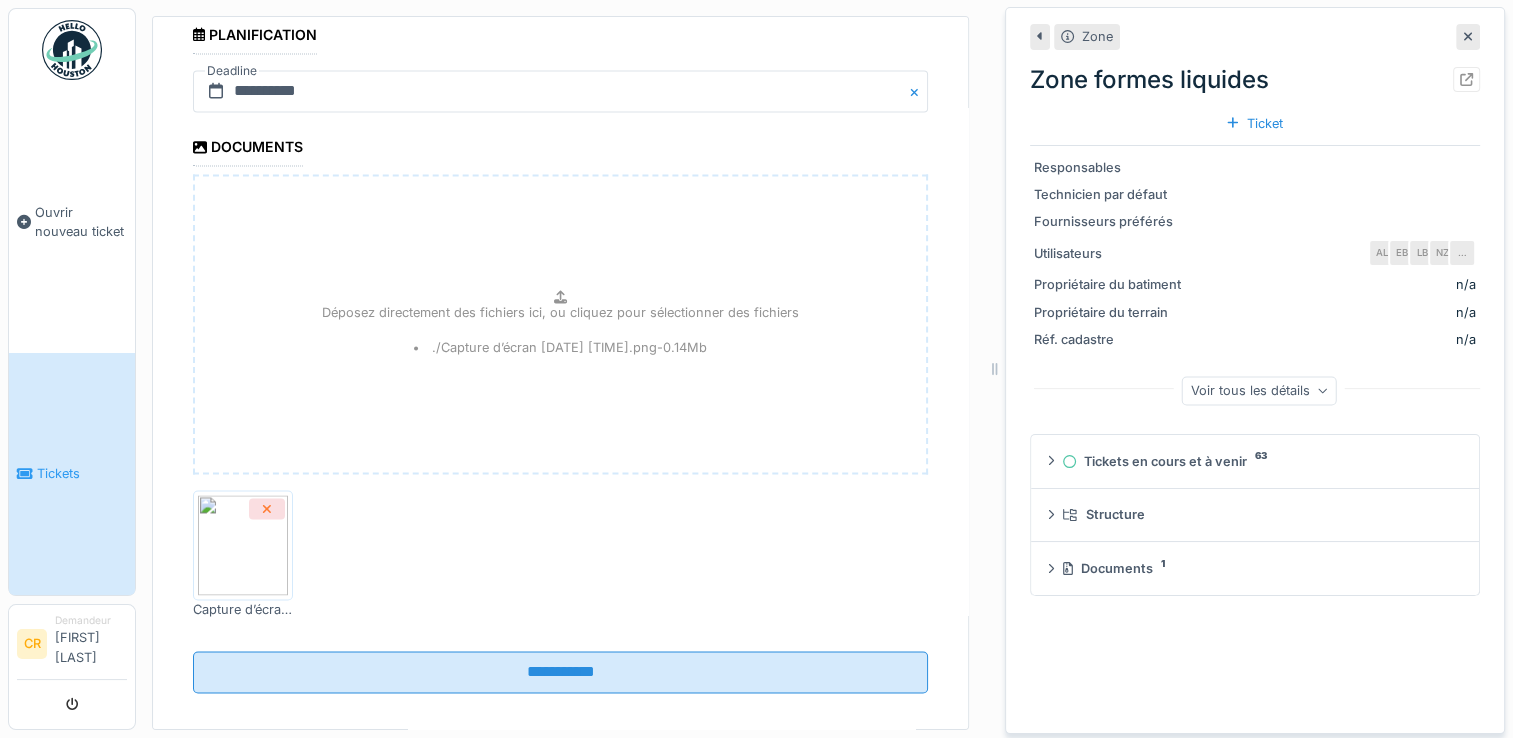 click 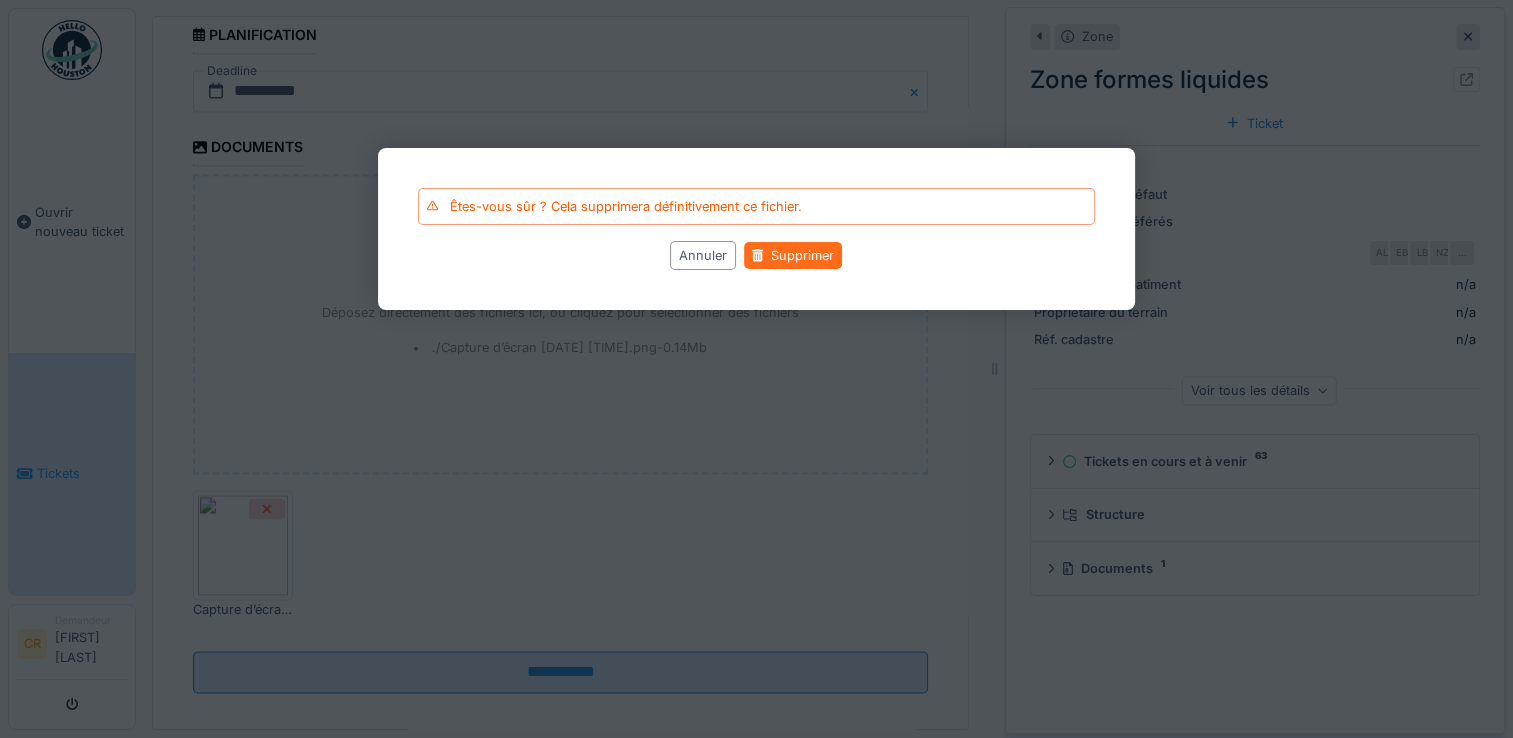 click on "Supprimer" at bounding box center [793, 255] 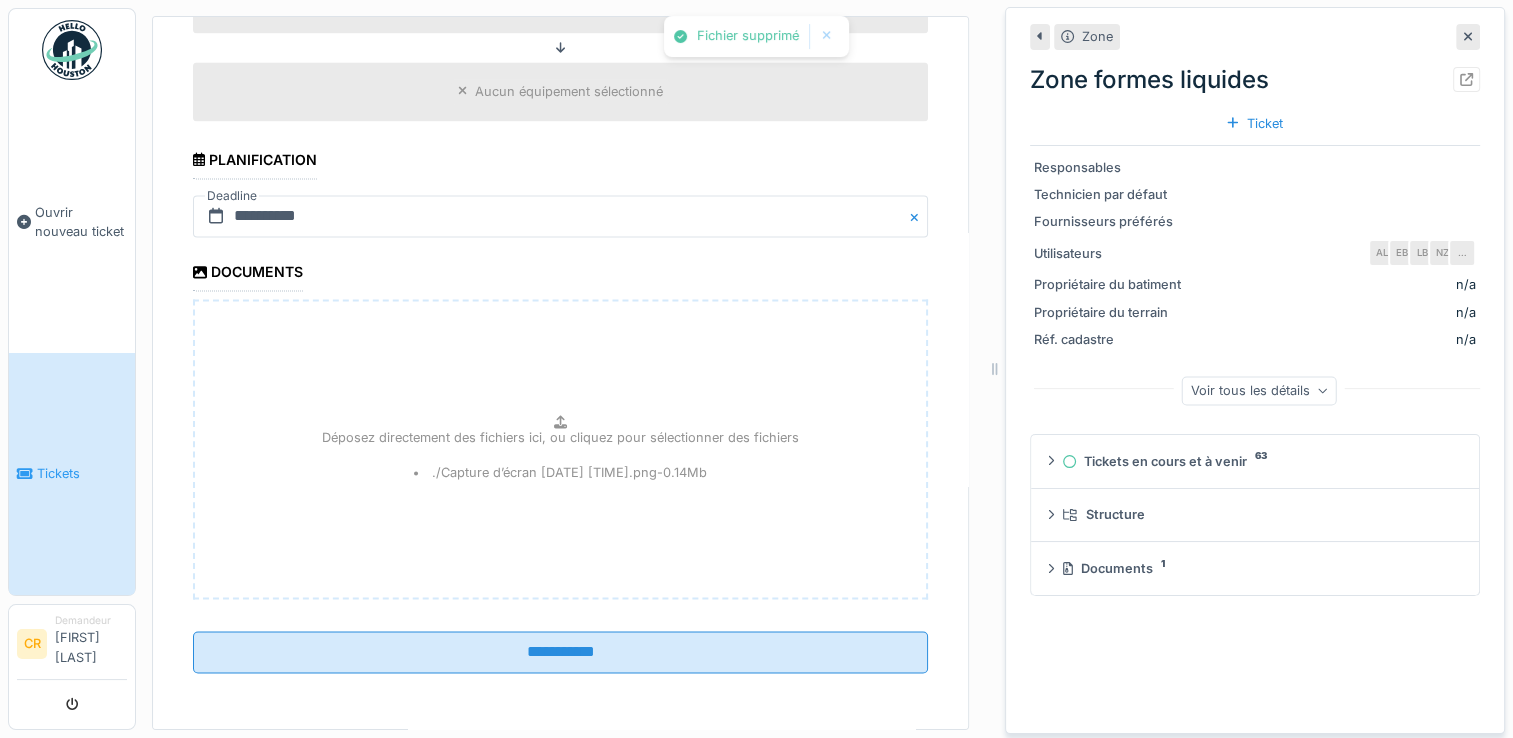scroll, scrollTop: 2813, scrollLeft: 0, axis: vertical 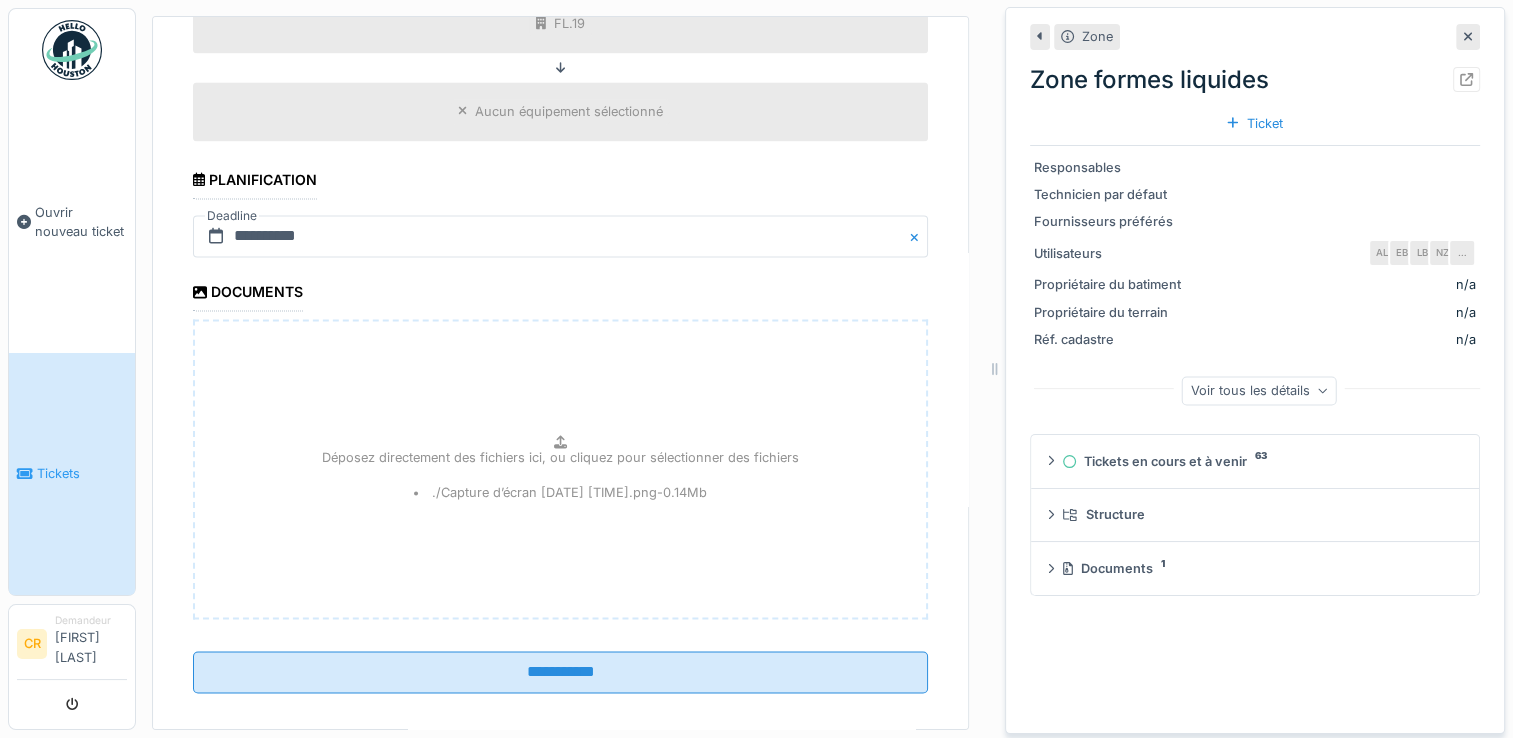 click on "Déposez directement des fichiers ici, ou cliquez pour sélectionner des fichiers" at bounding box center [560, 457] 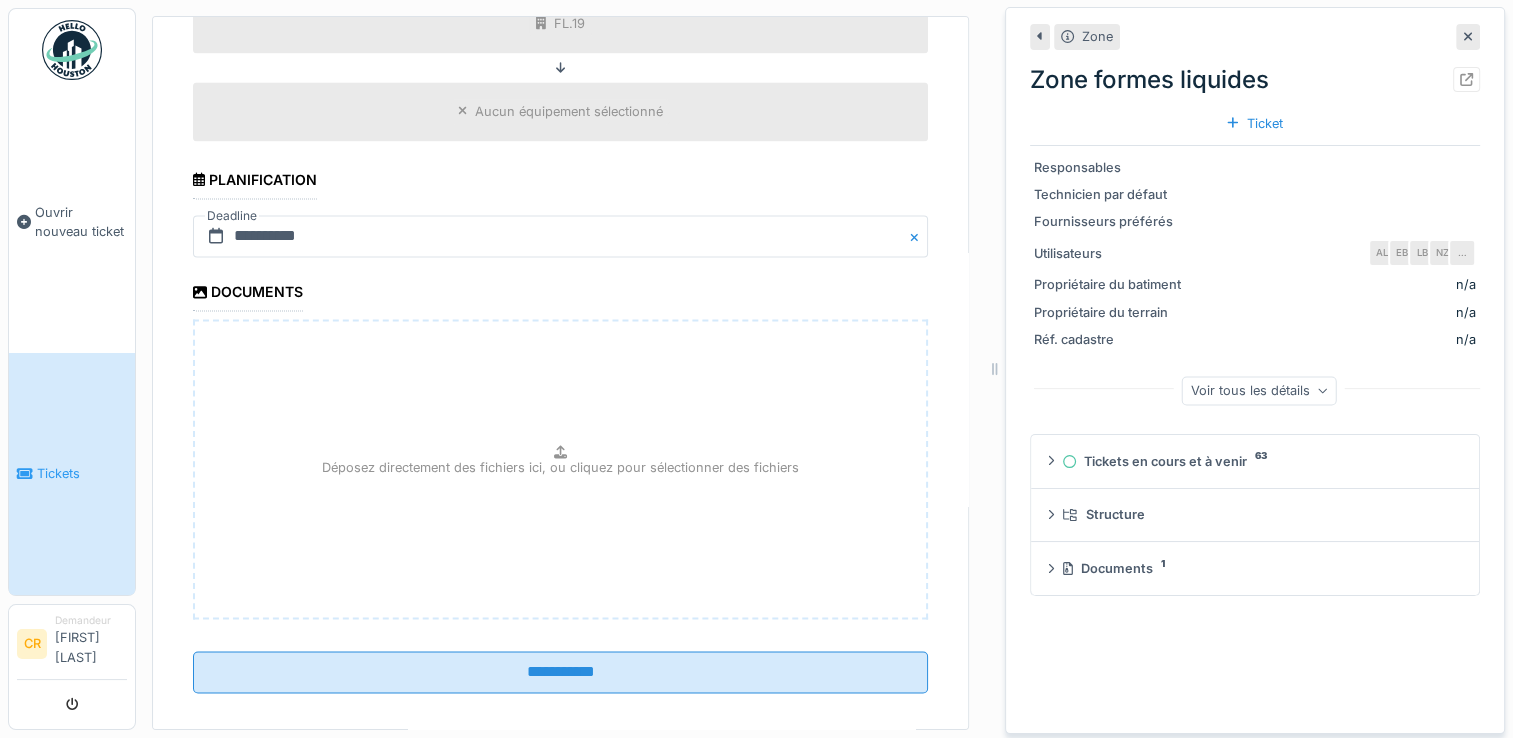 type on "**********" 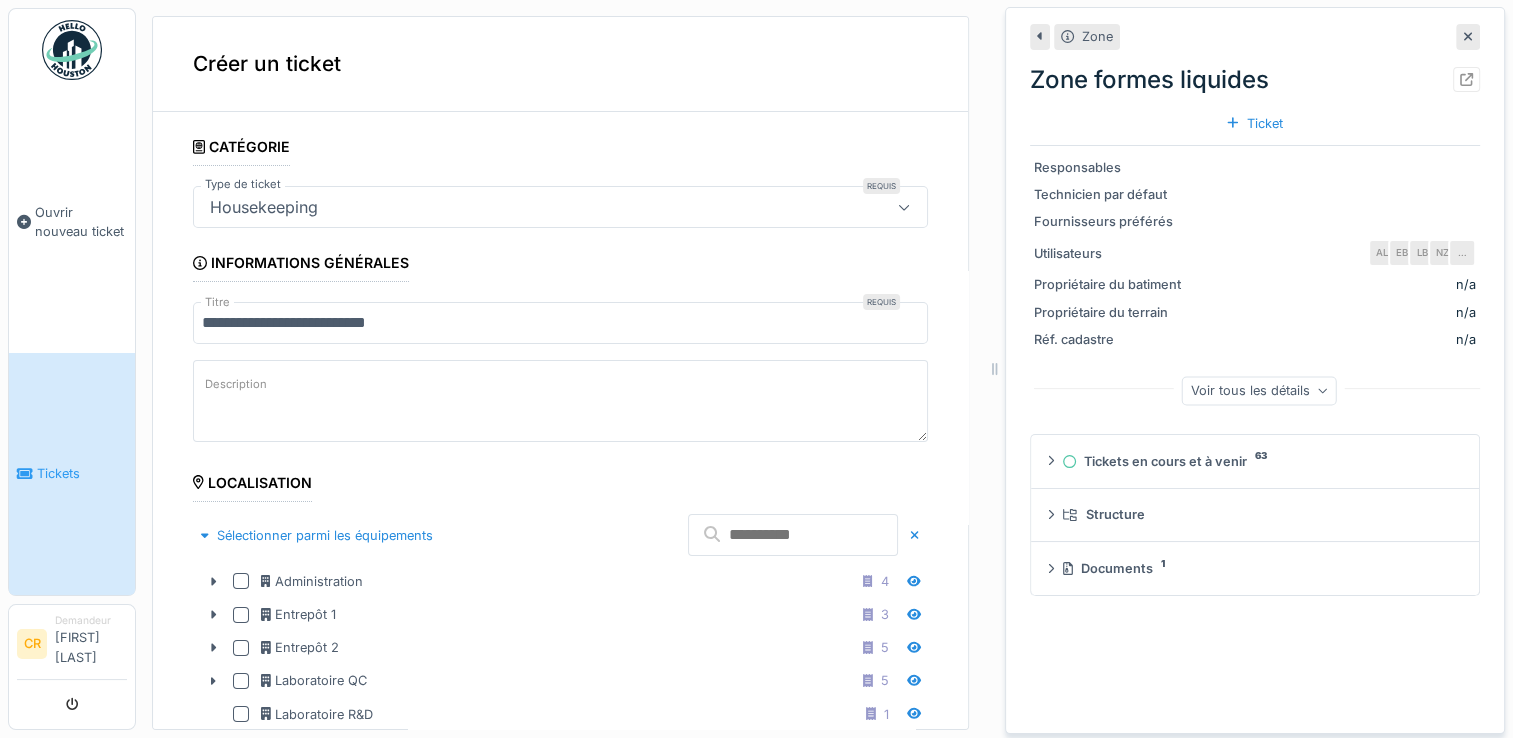 scroll, scrollTop: 0, scrollLeft: 0, axis: both 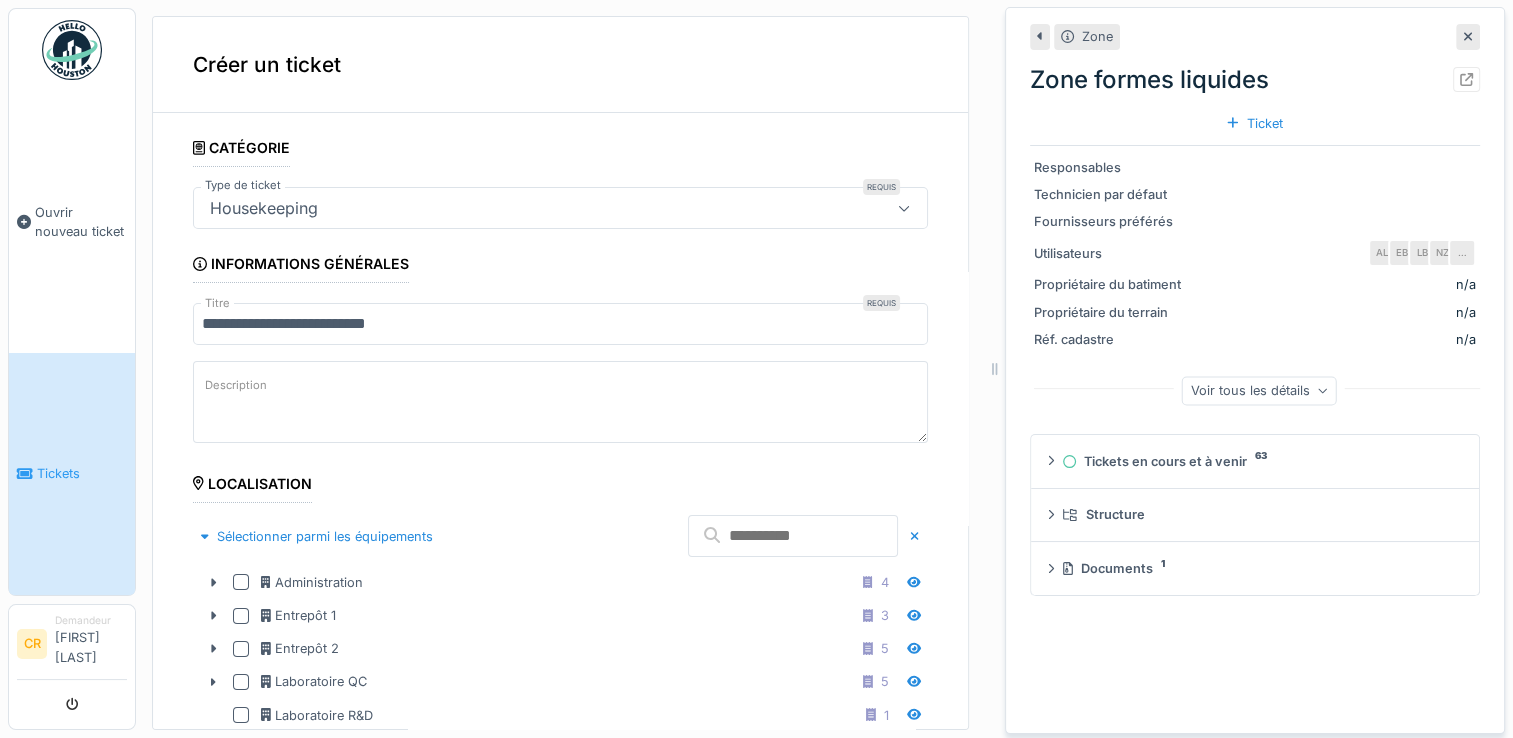click on "Description" at bounding box center (560, 402) 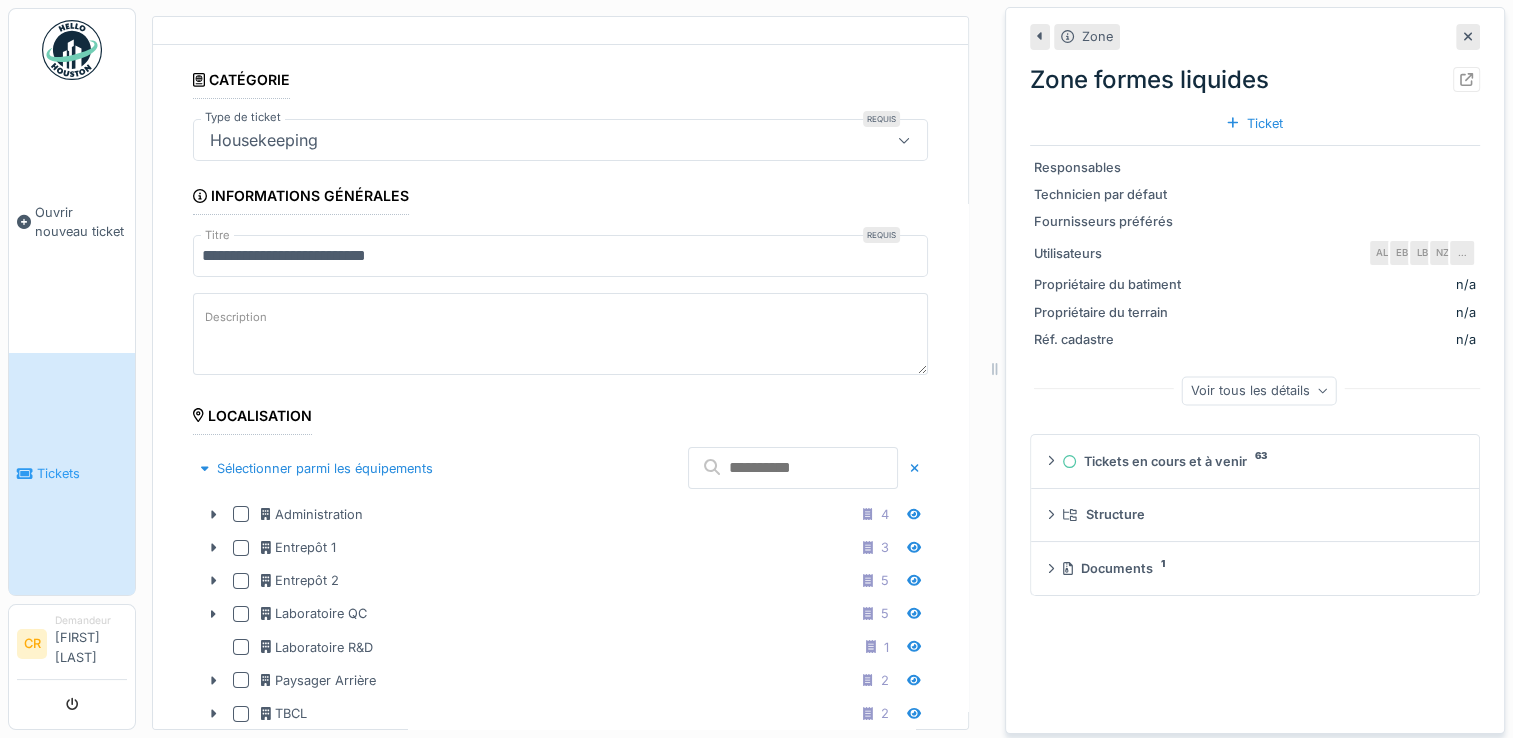 scroll, scrollTop: 0, scrollLeft: 0, axis: both 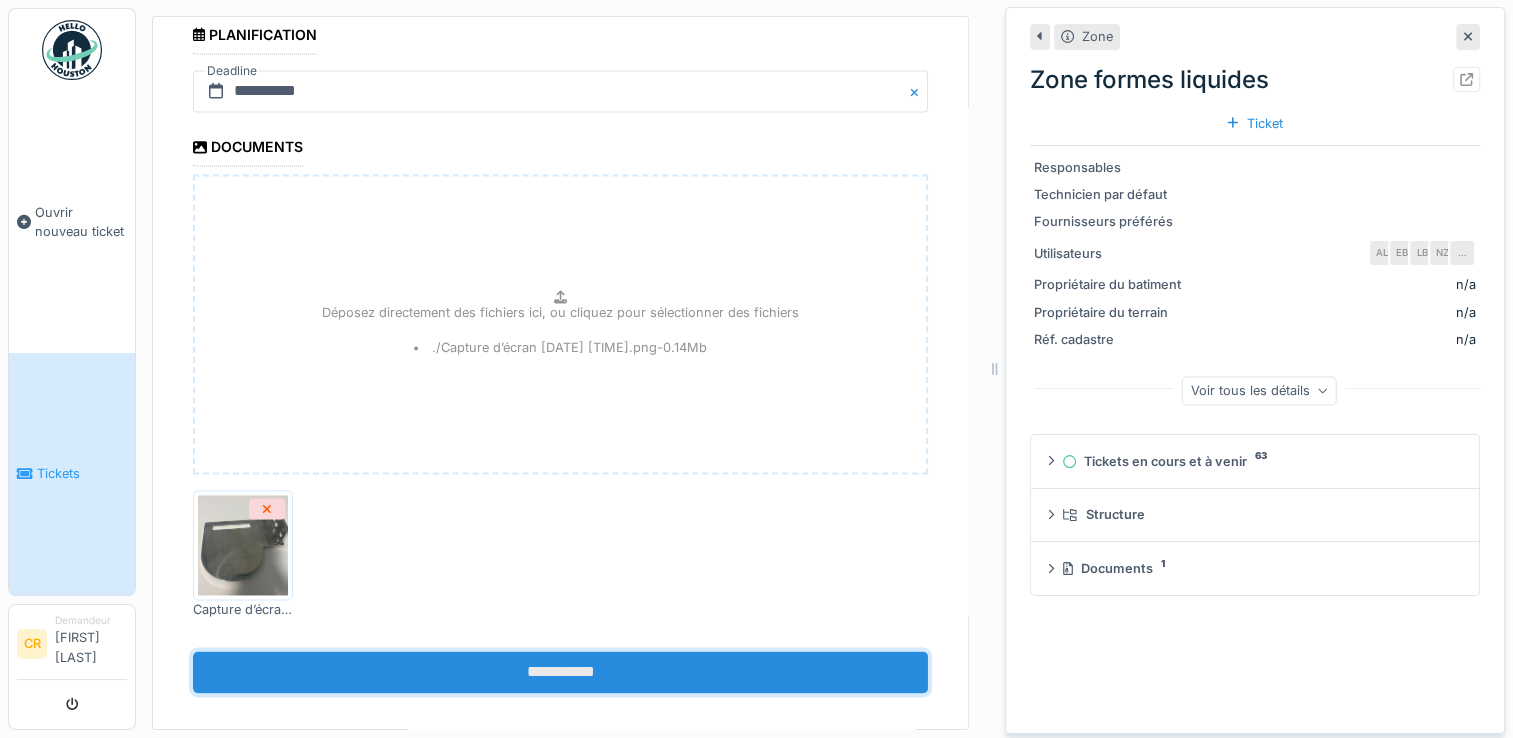 click on "**********" at bounding box center [560, 672] 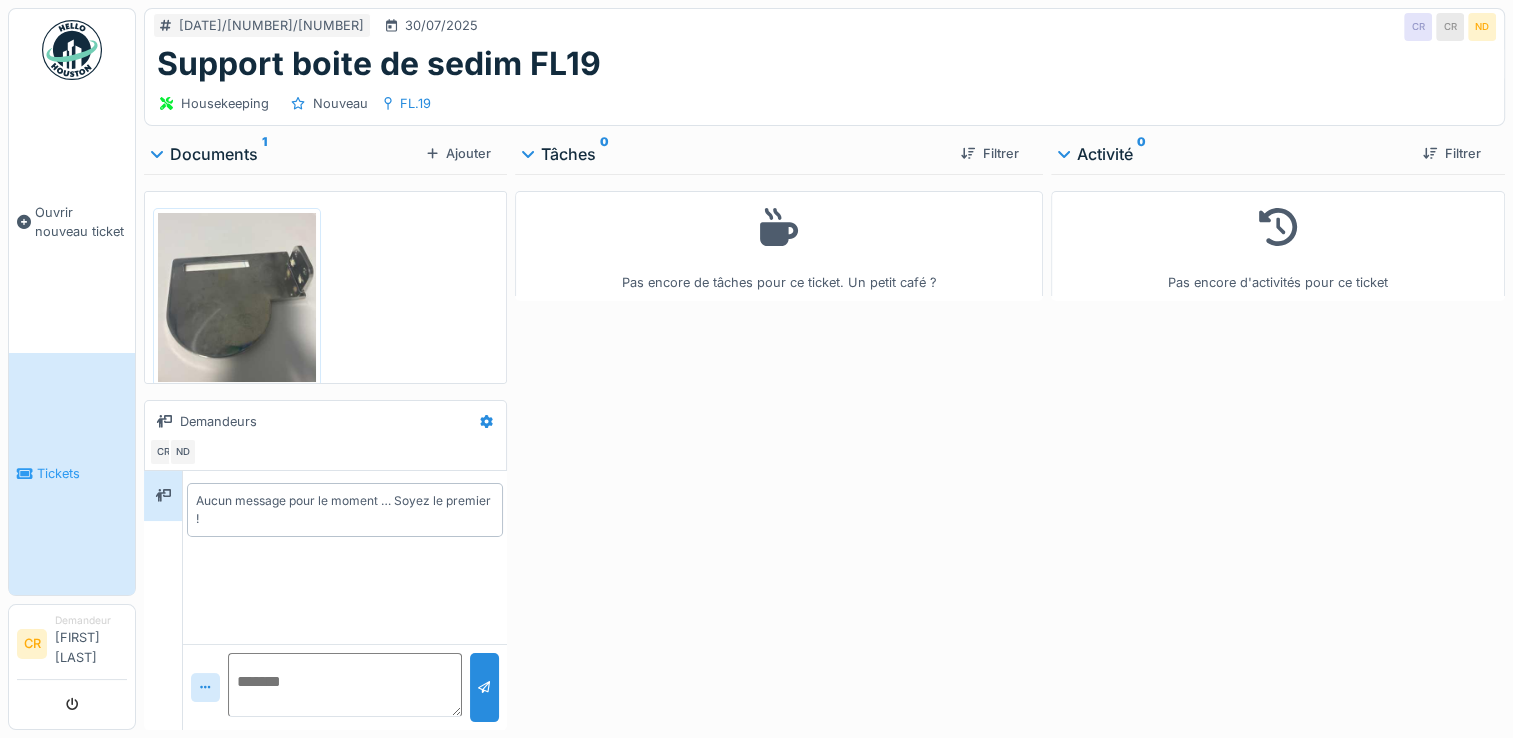 scroll, scrollTop: 15, scrollLeft: 0, axis: vertical 